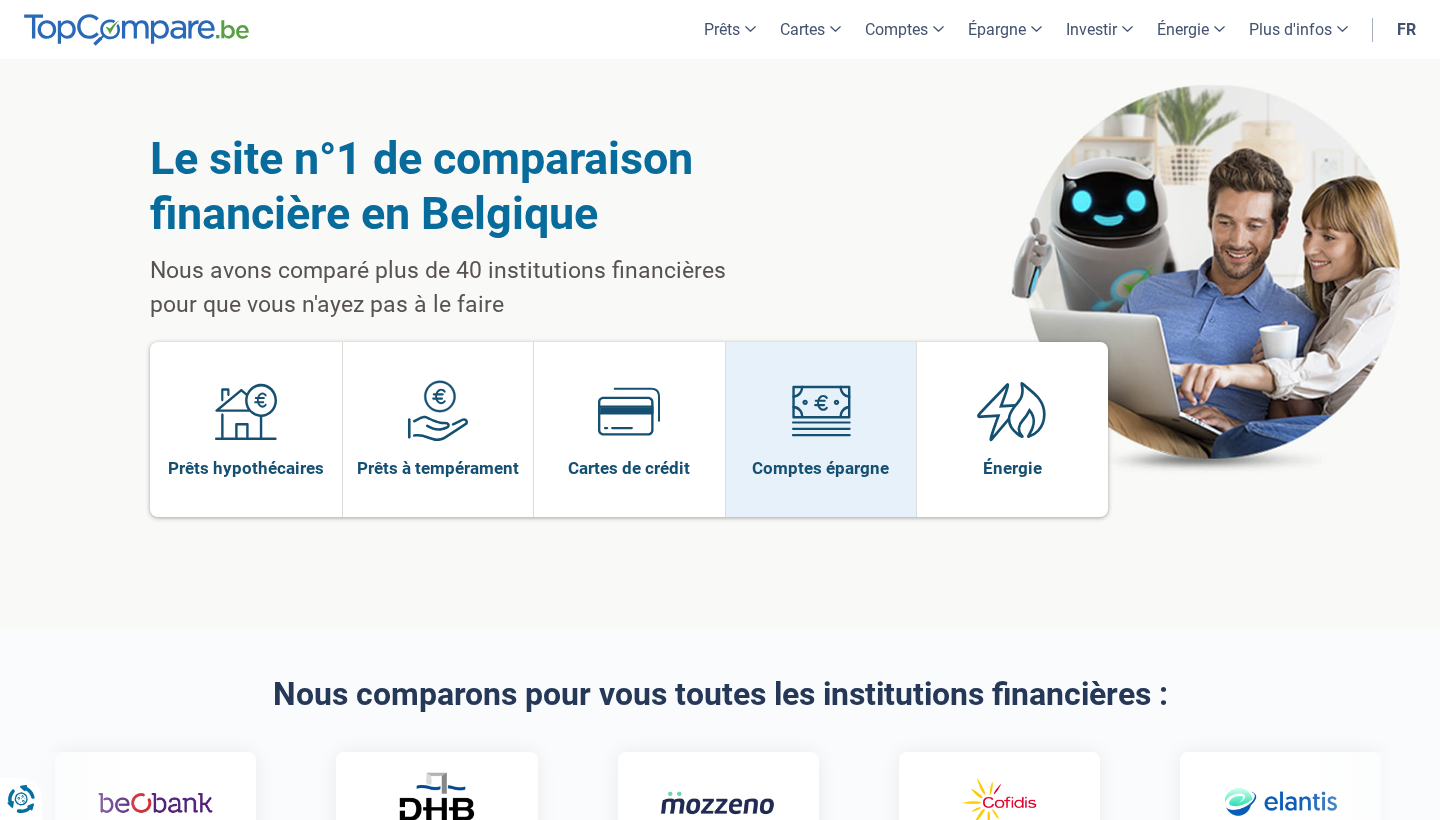 scroll, scrollTop: 0, scrollLeft: 0, axis: both 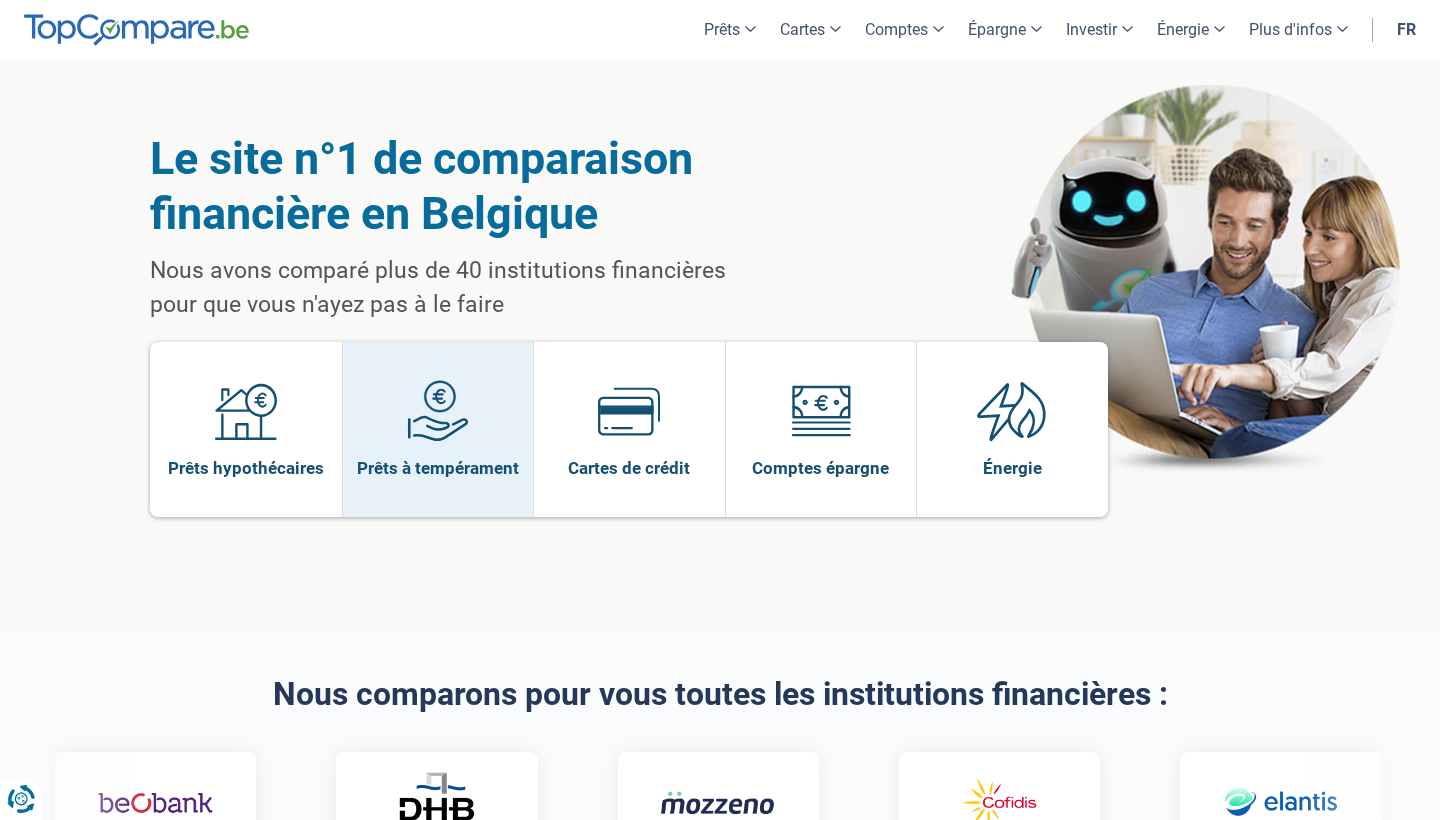 click at bounding box center [438, 411] 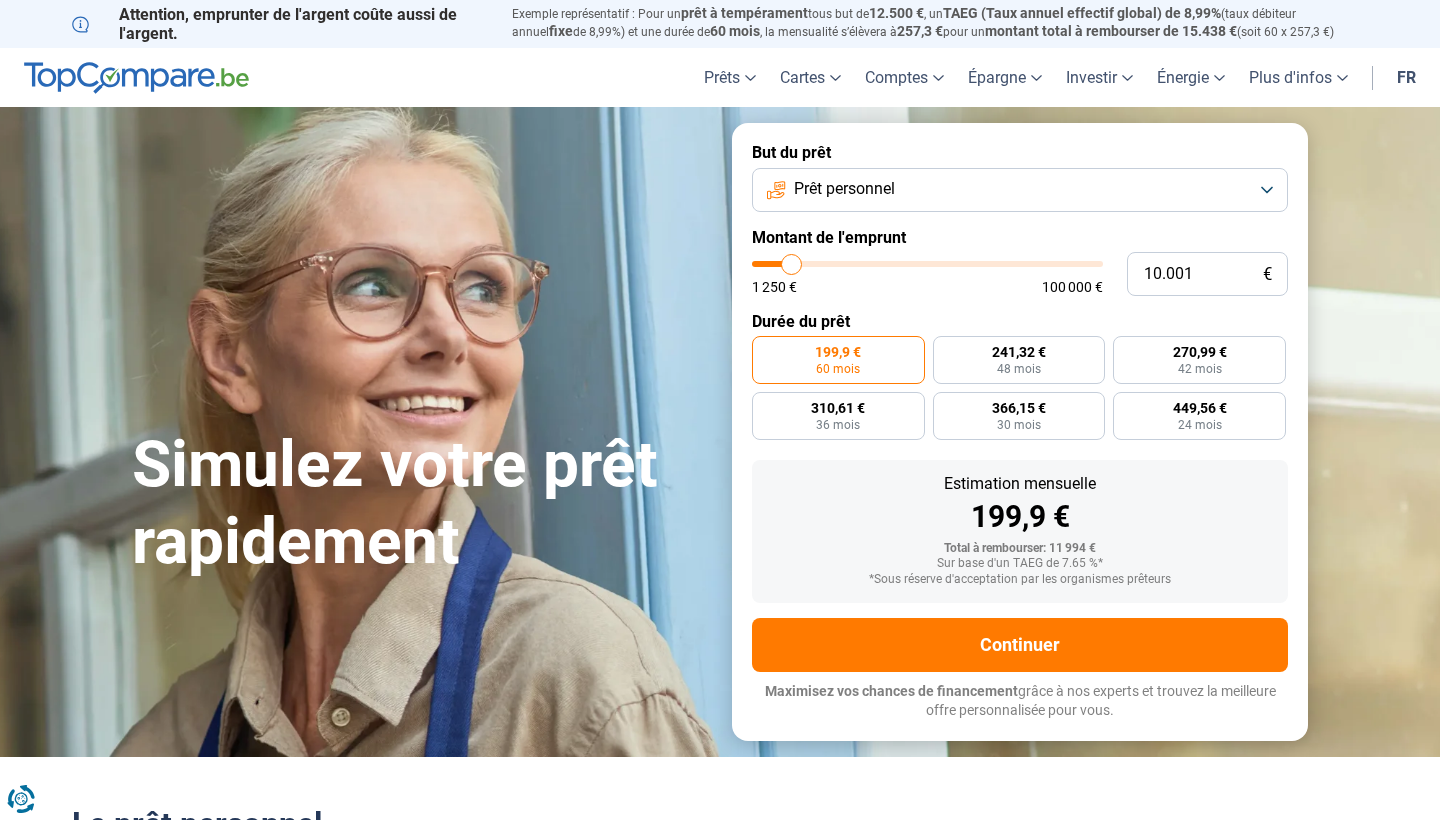 scroll, scrollTop: 0, scrollLeft: 0, axis: both 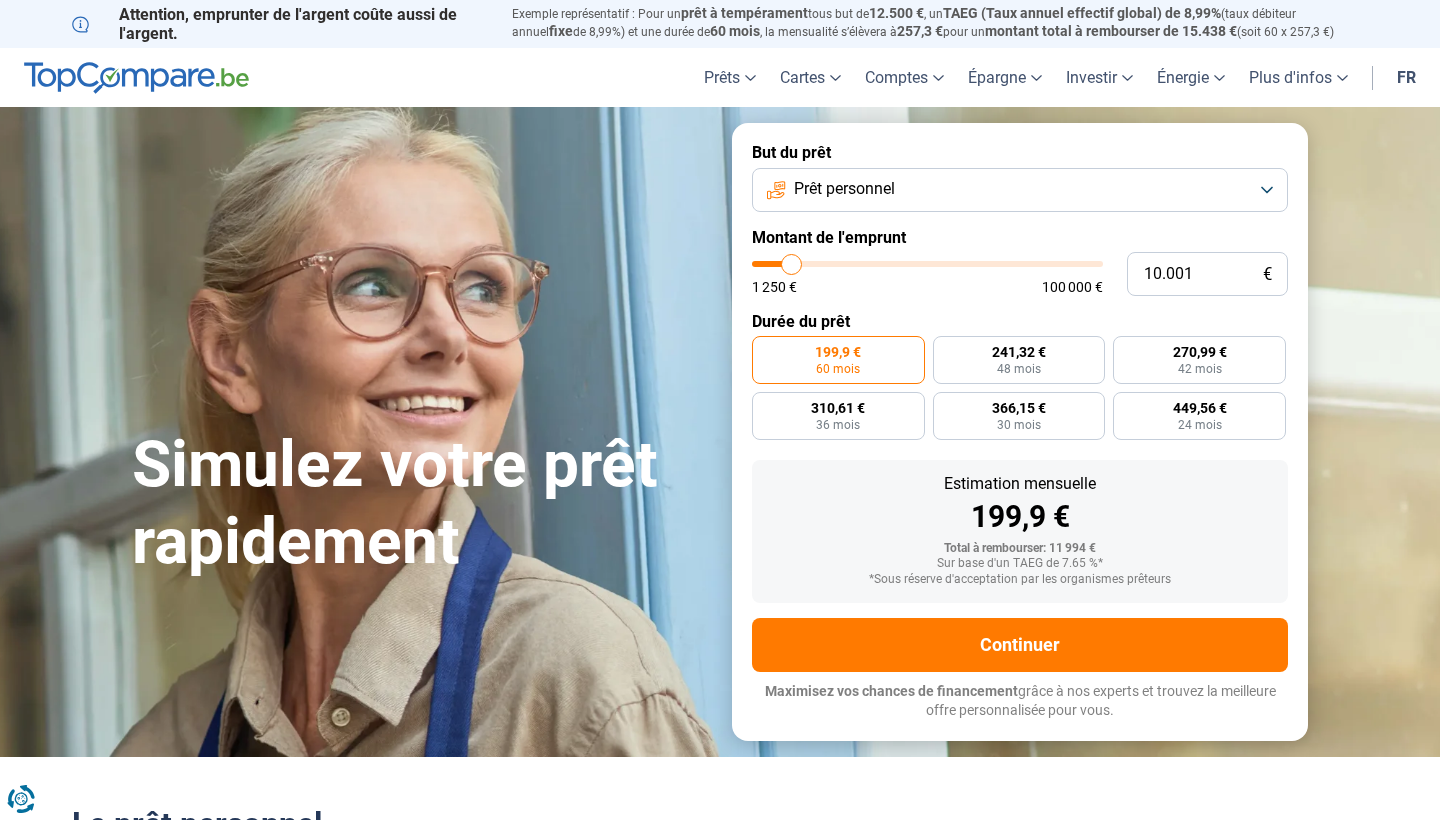 type on "8.750" 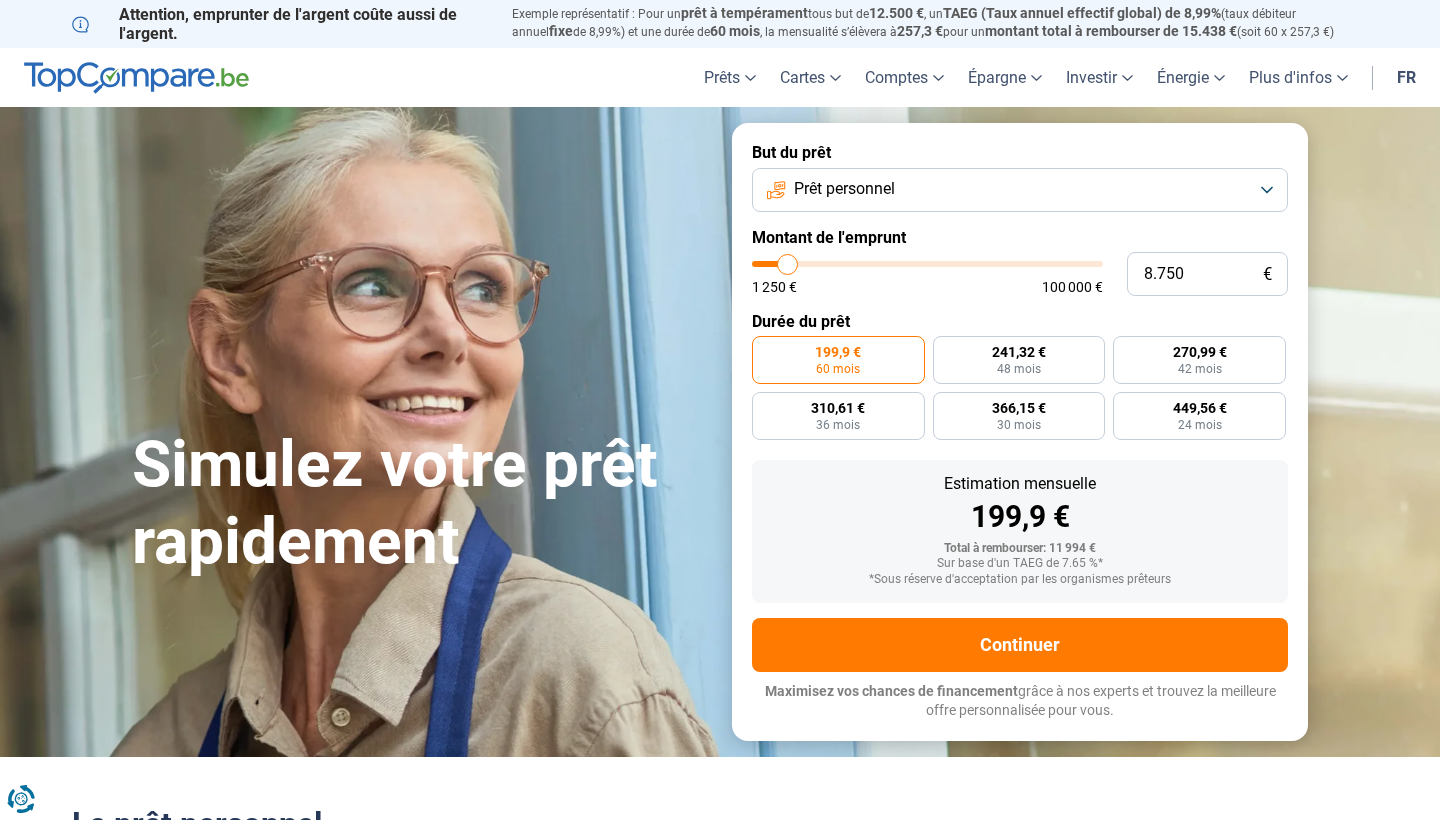 type on "9.000" 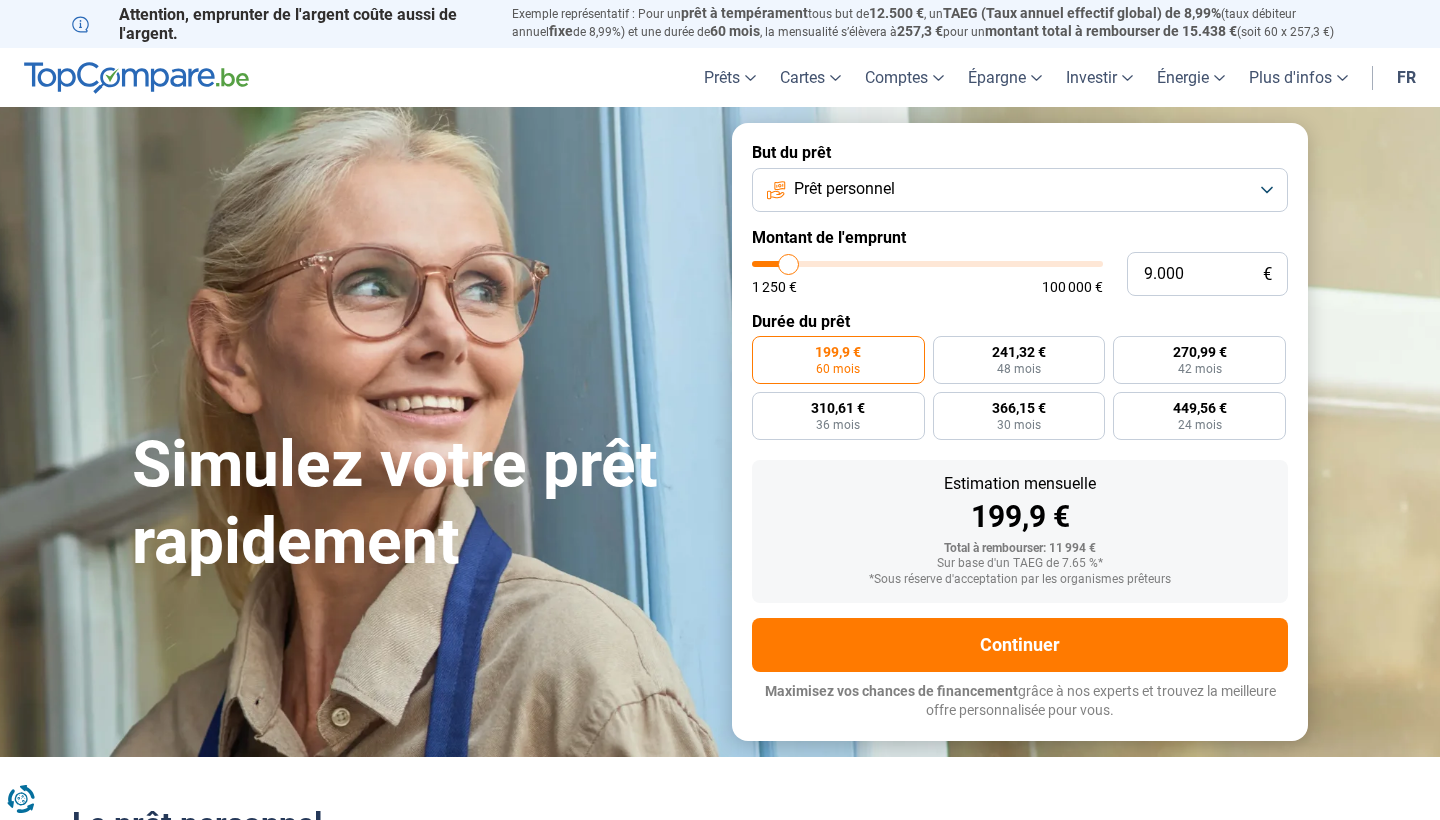 type on "9.250" 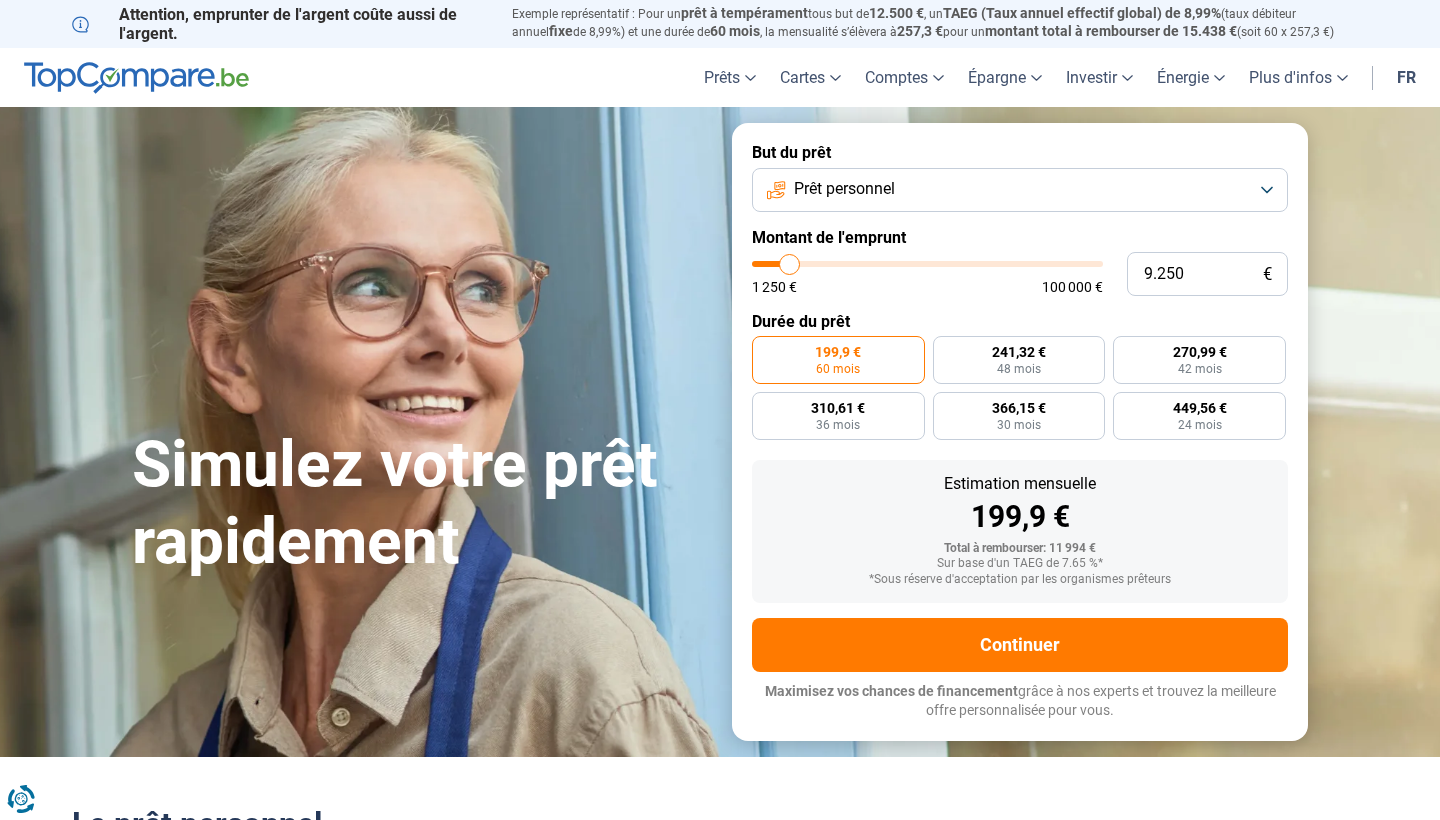 type on "9.500" 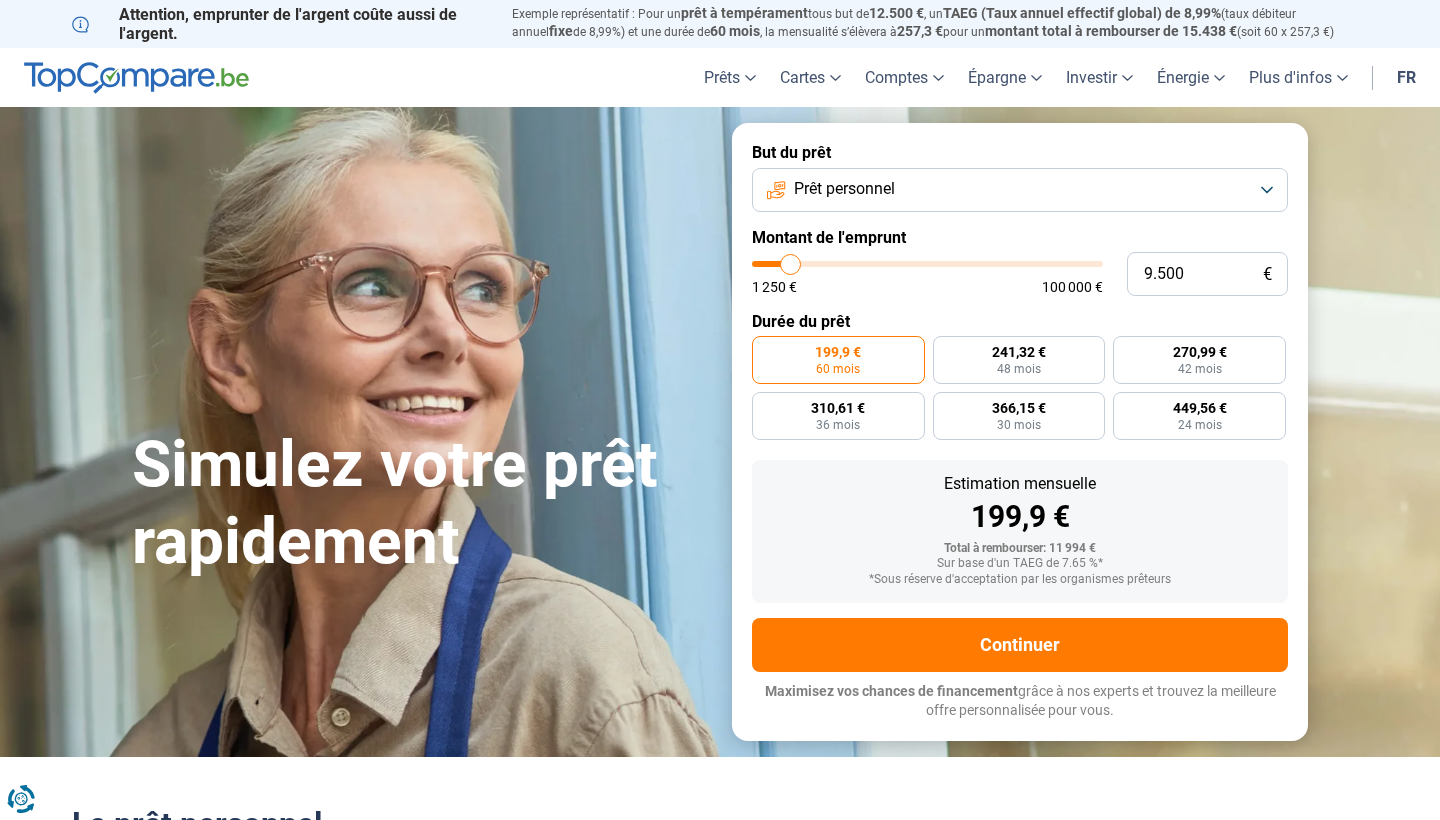 type on "9.750" 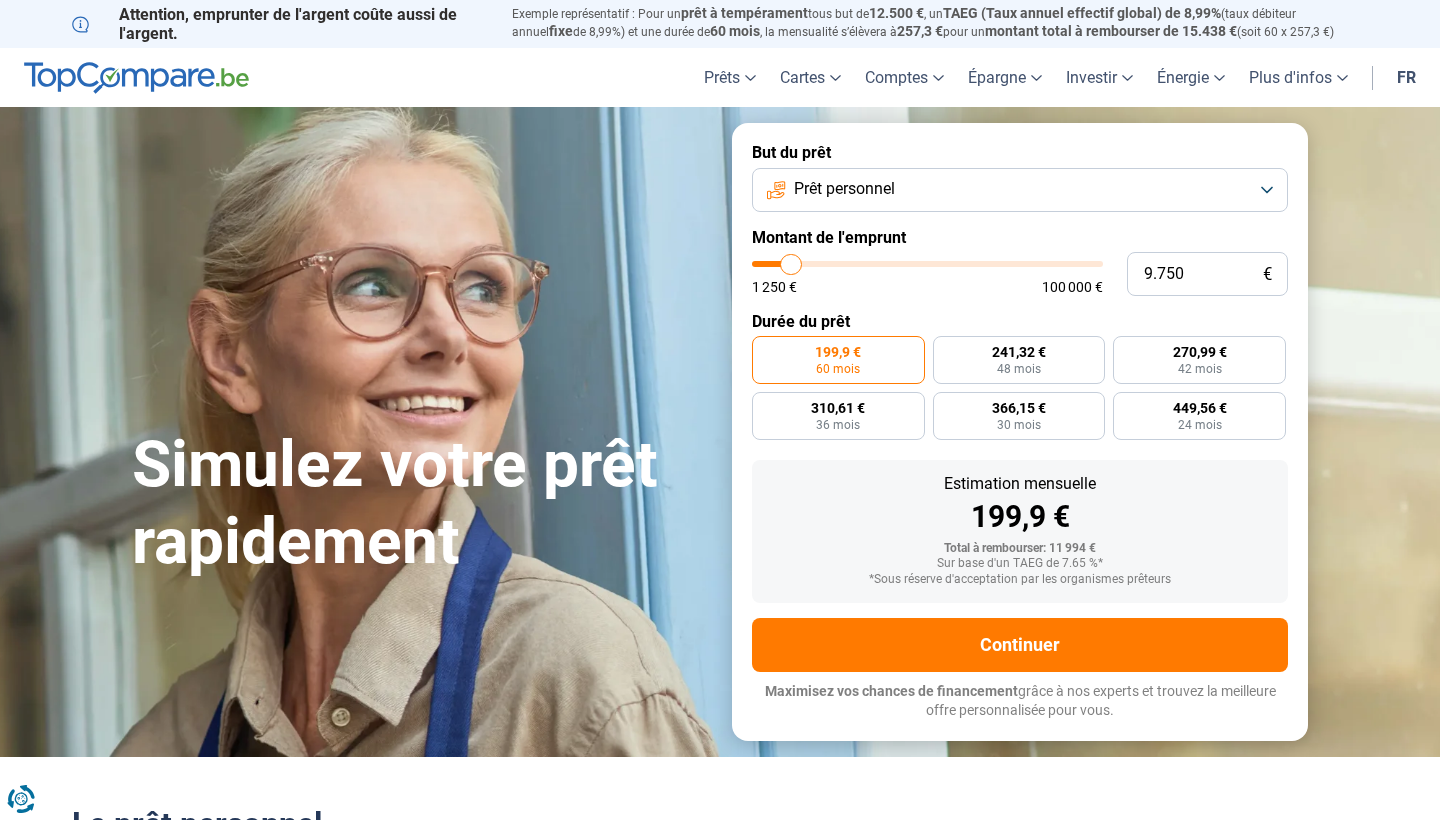 type on "10.250" 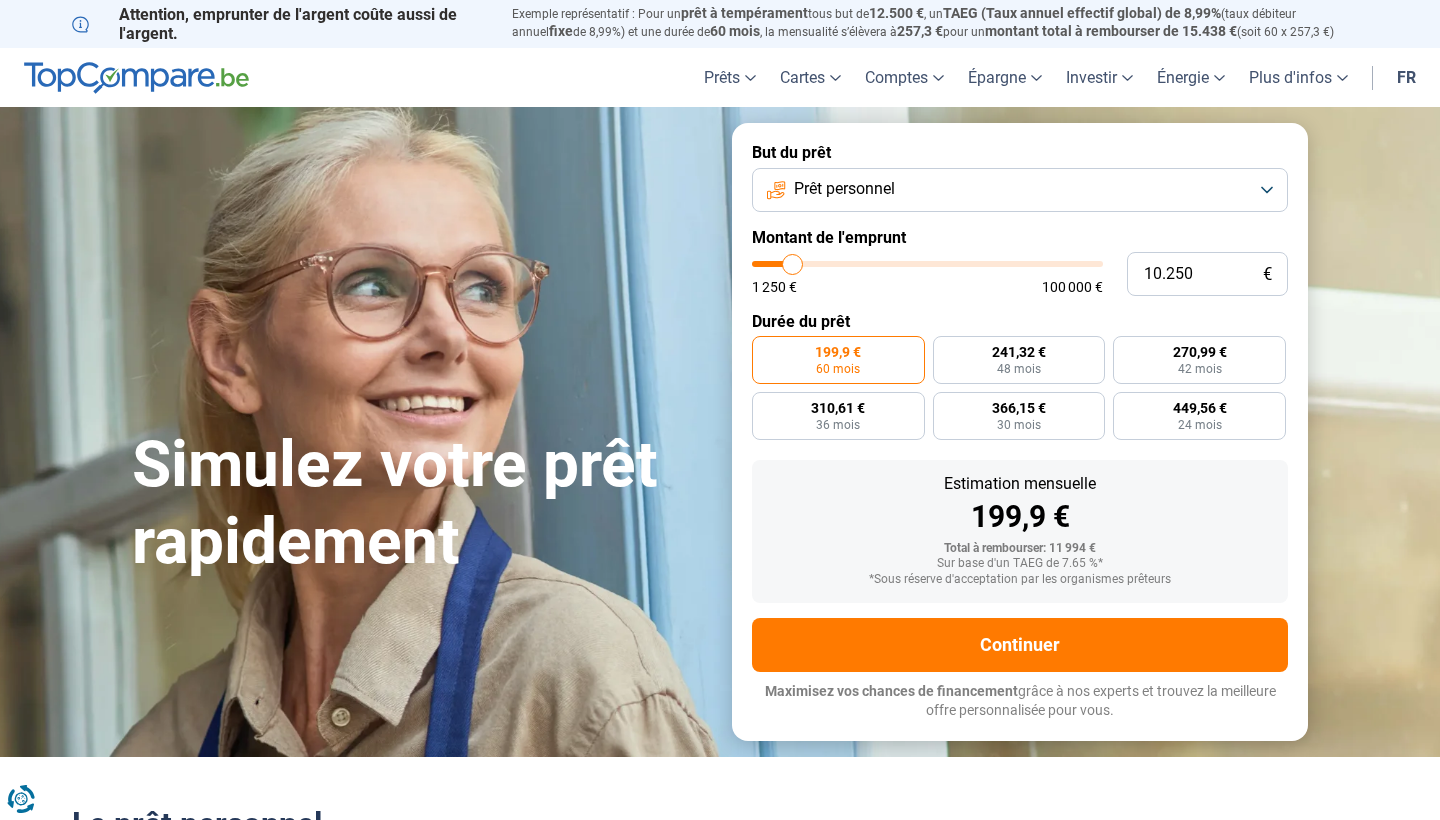 type on "10.500" 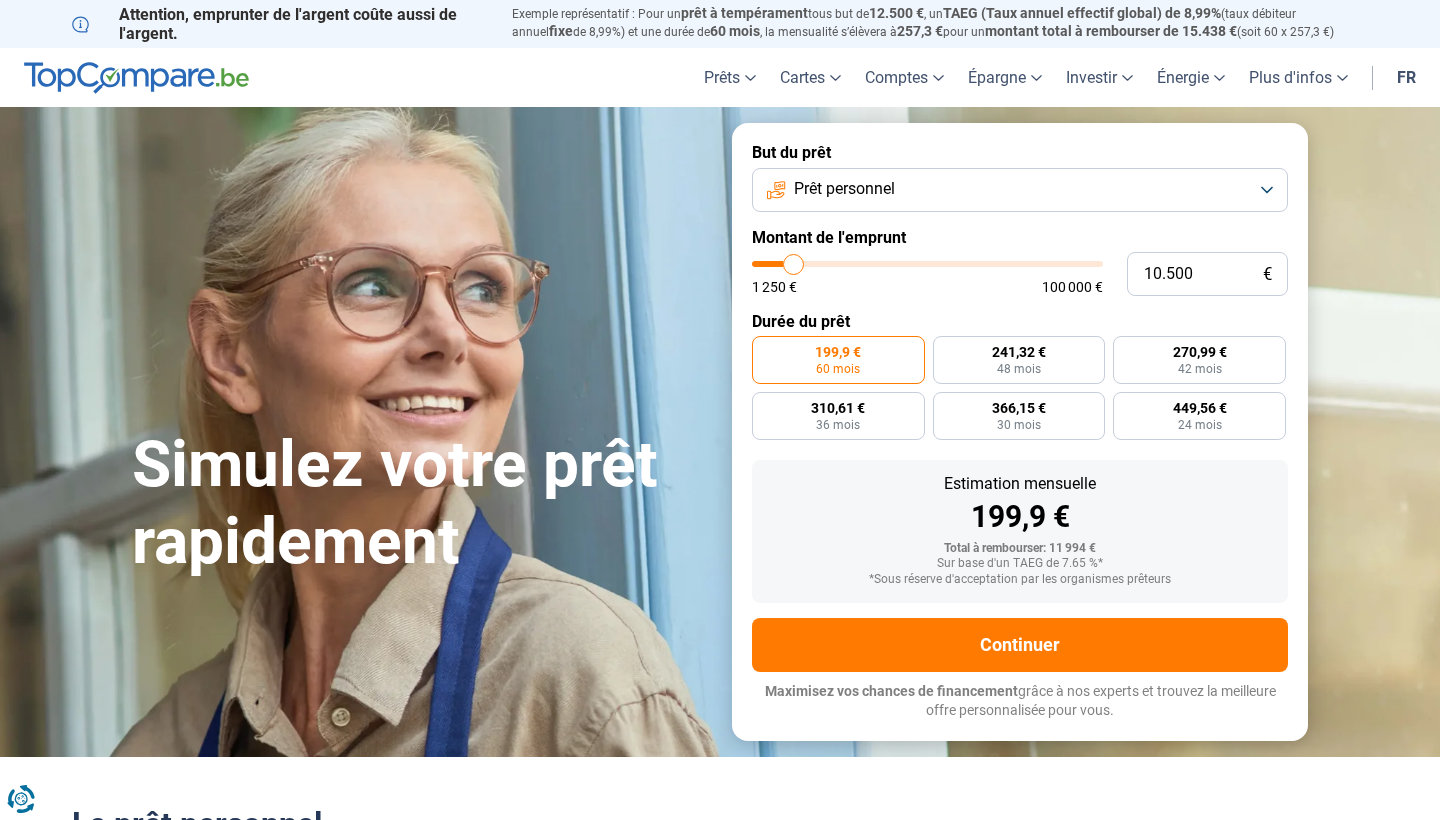 type on "10.750" 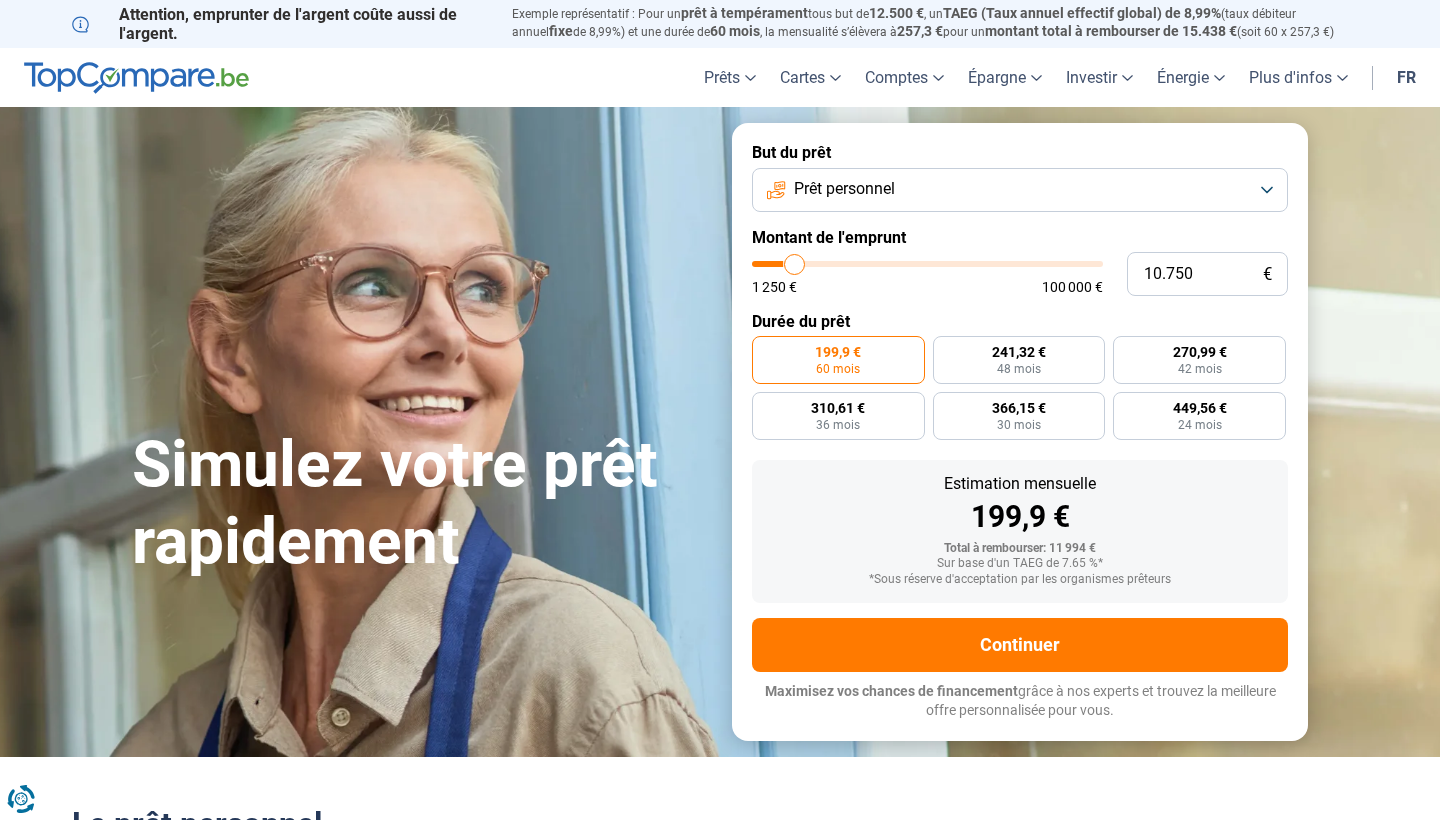 type on "11.000" 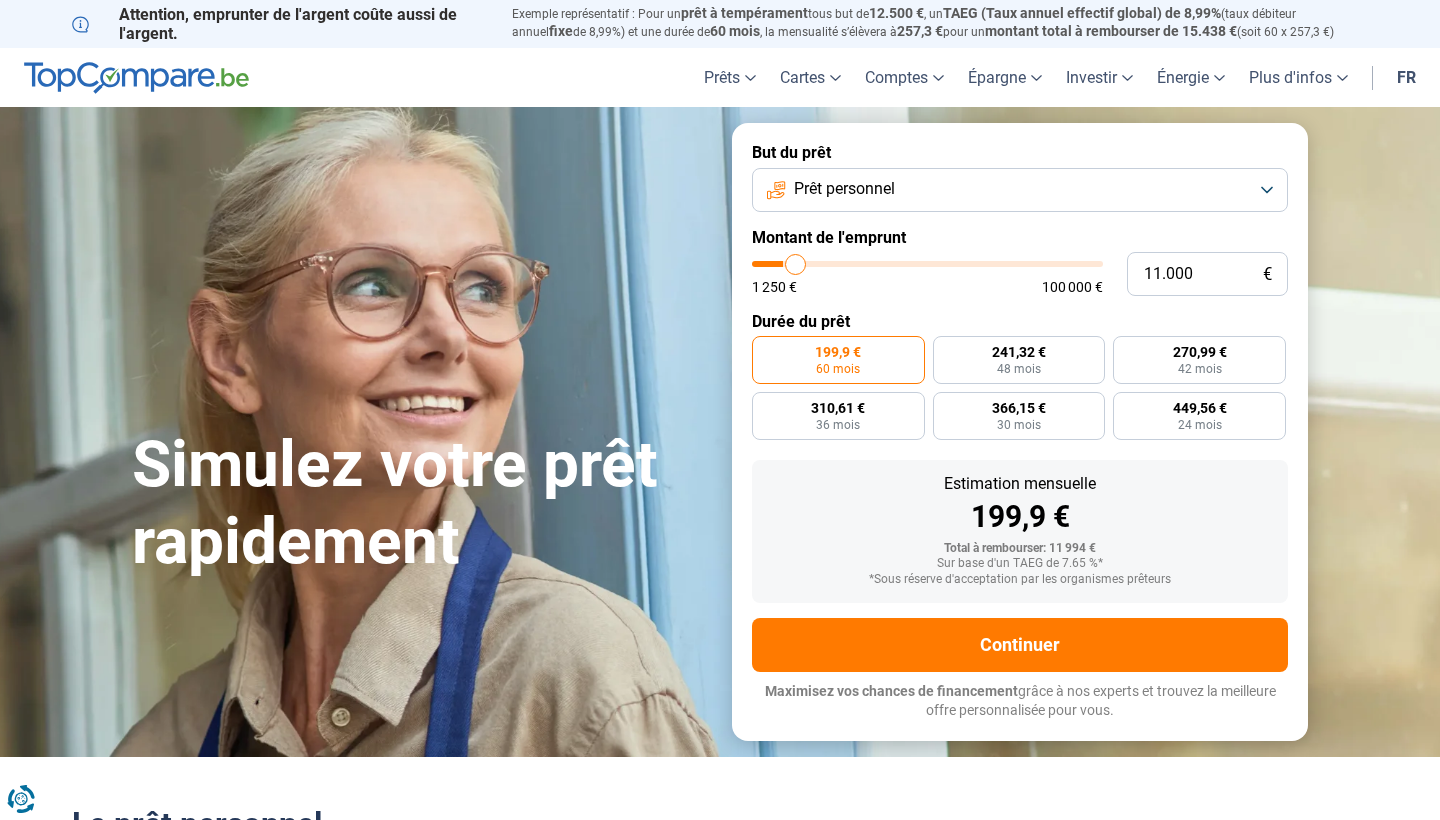 type on "11.250" 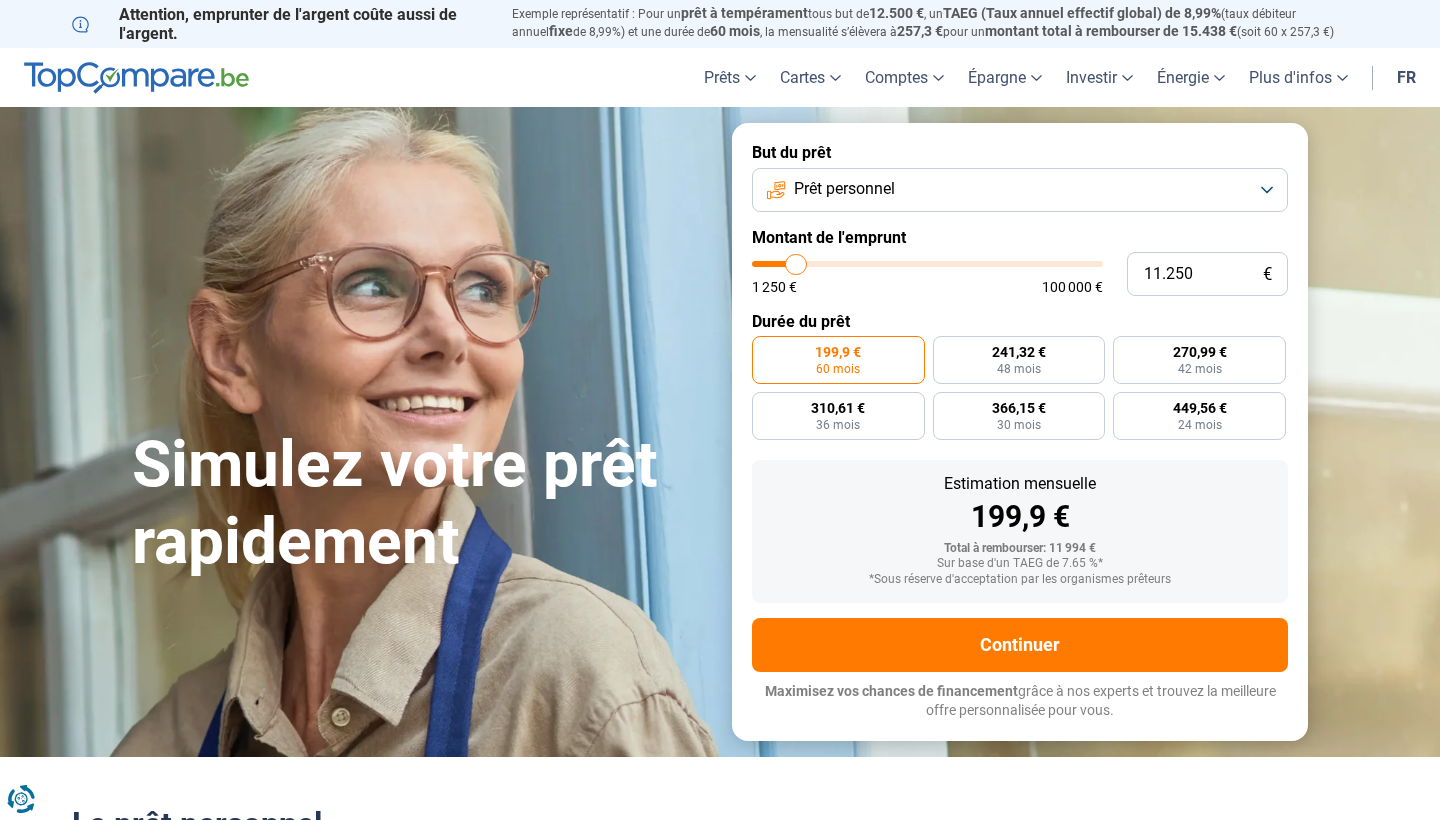 type on "11.750" 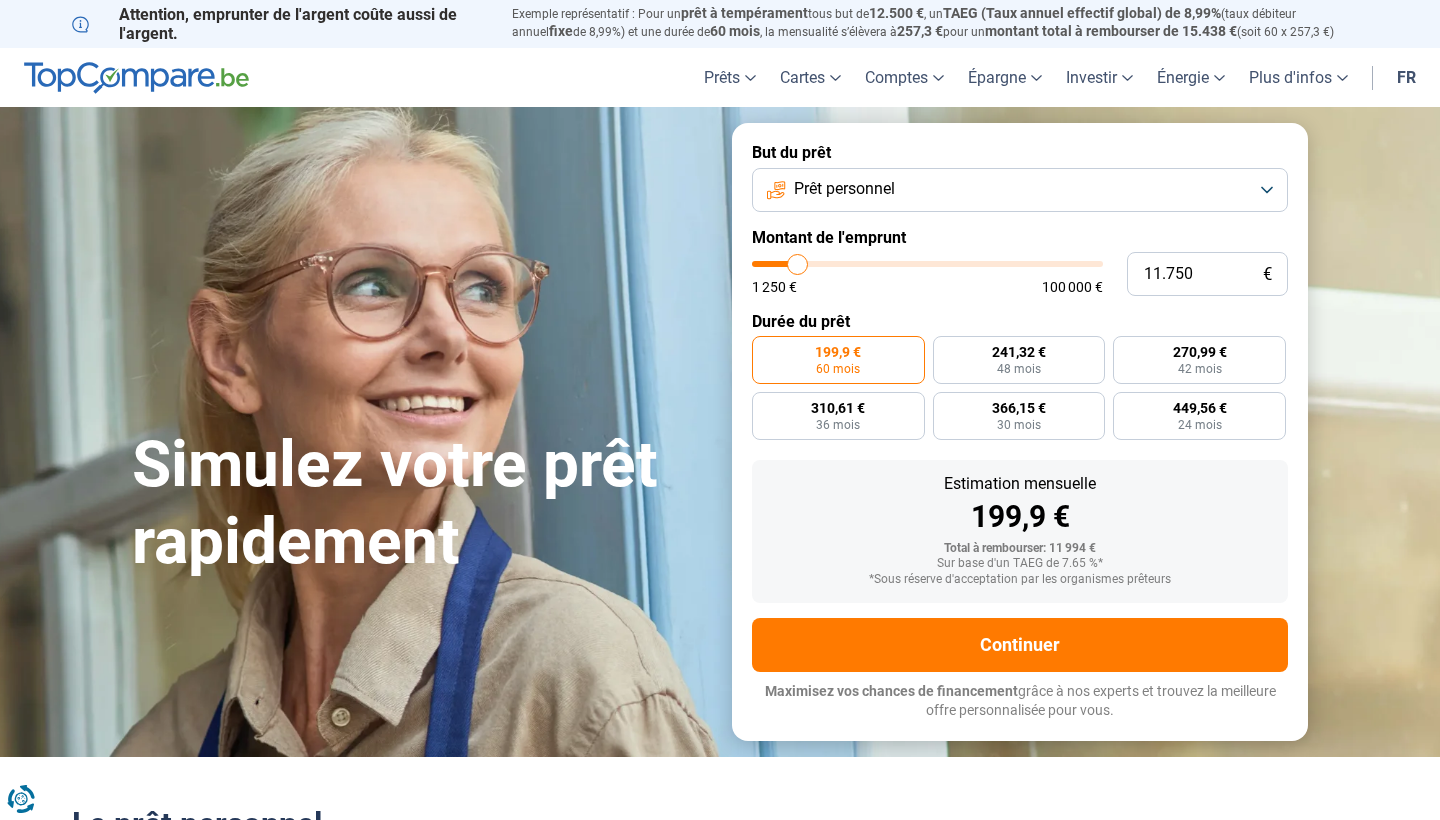 type on "12.000" 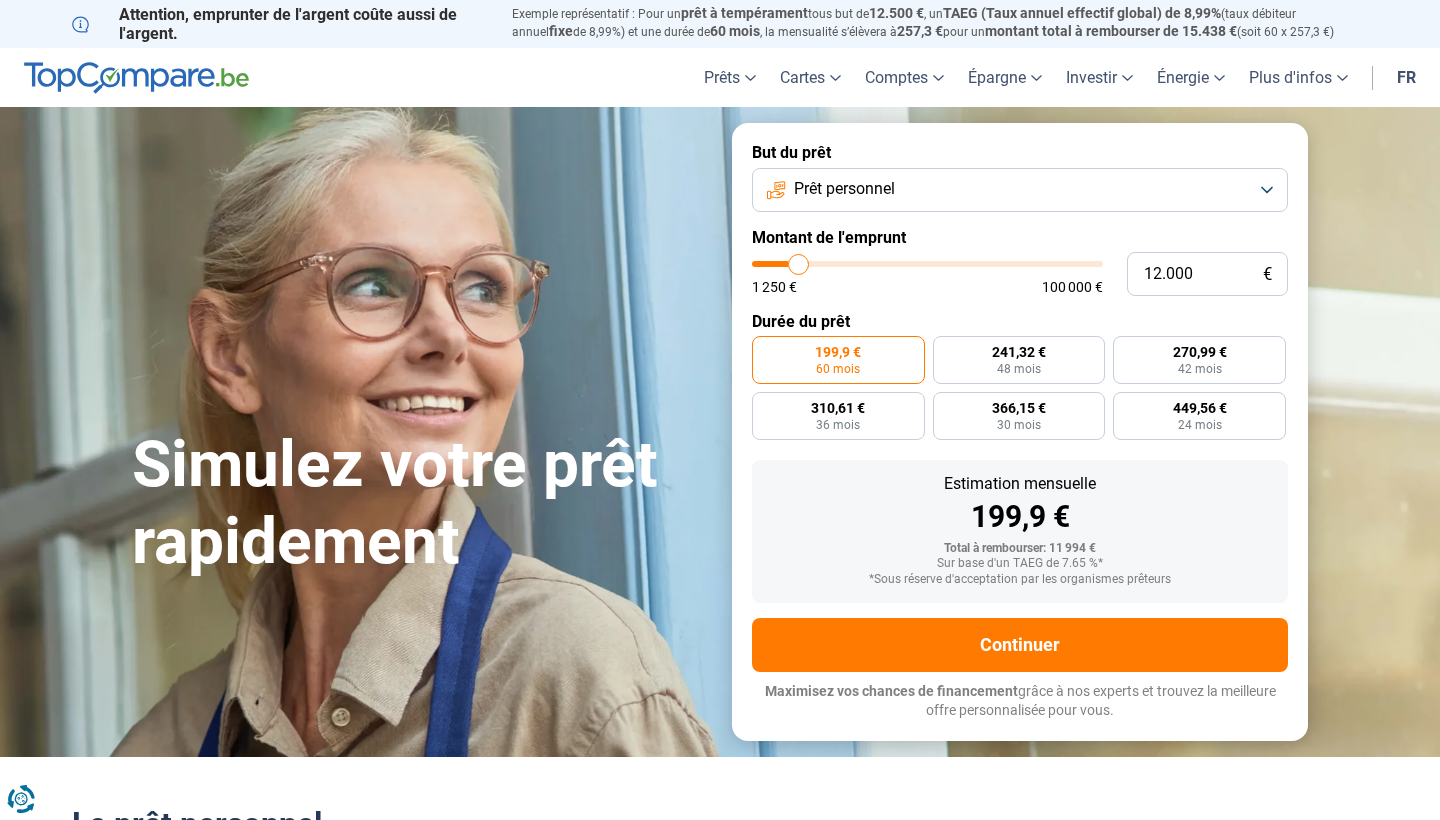 type on "12.250" 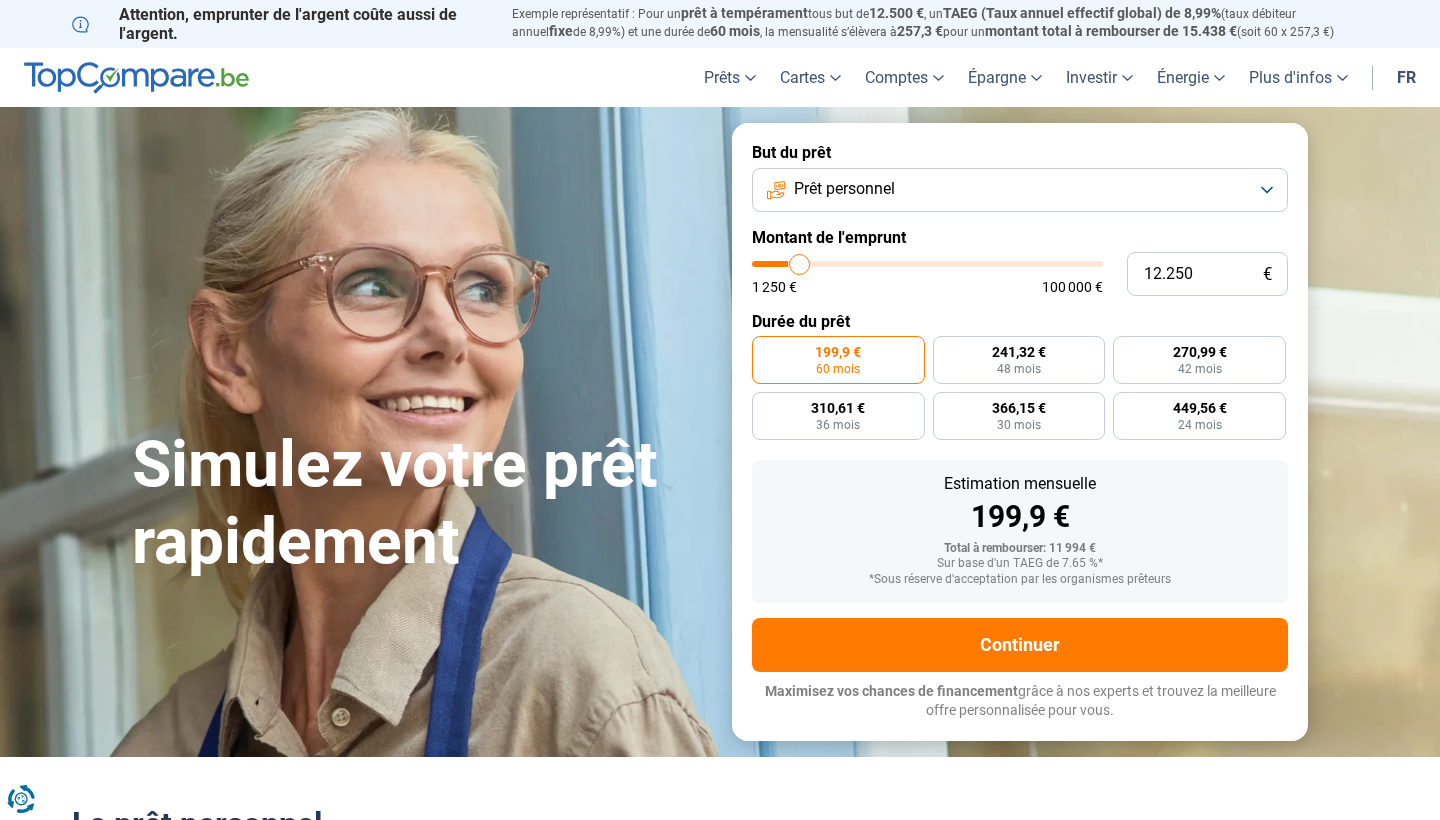 type on "12.500" 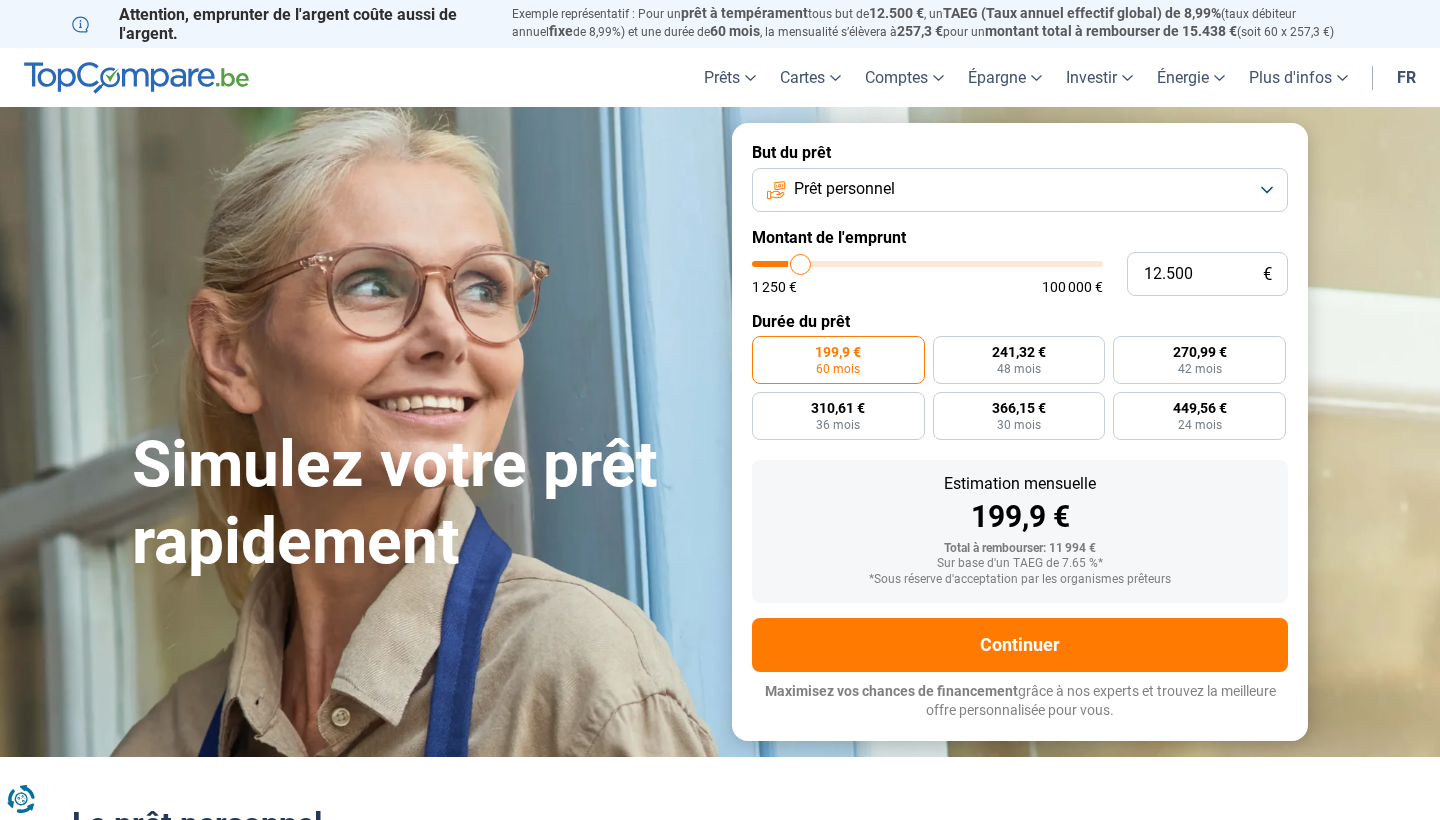 type on "12.750" 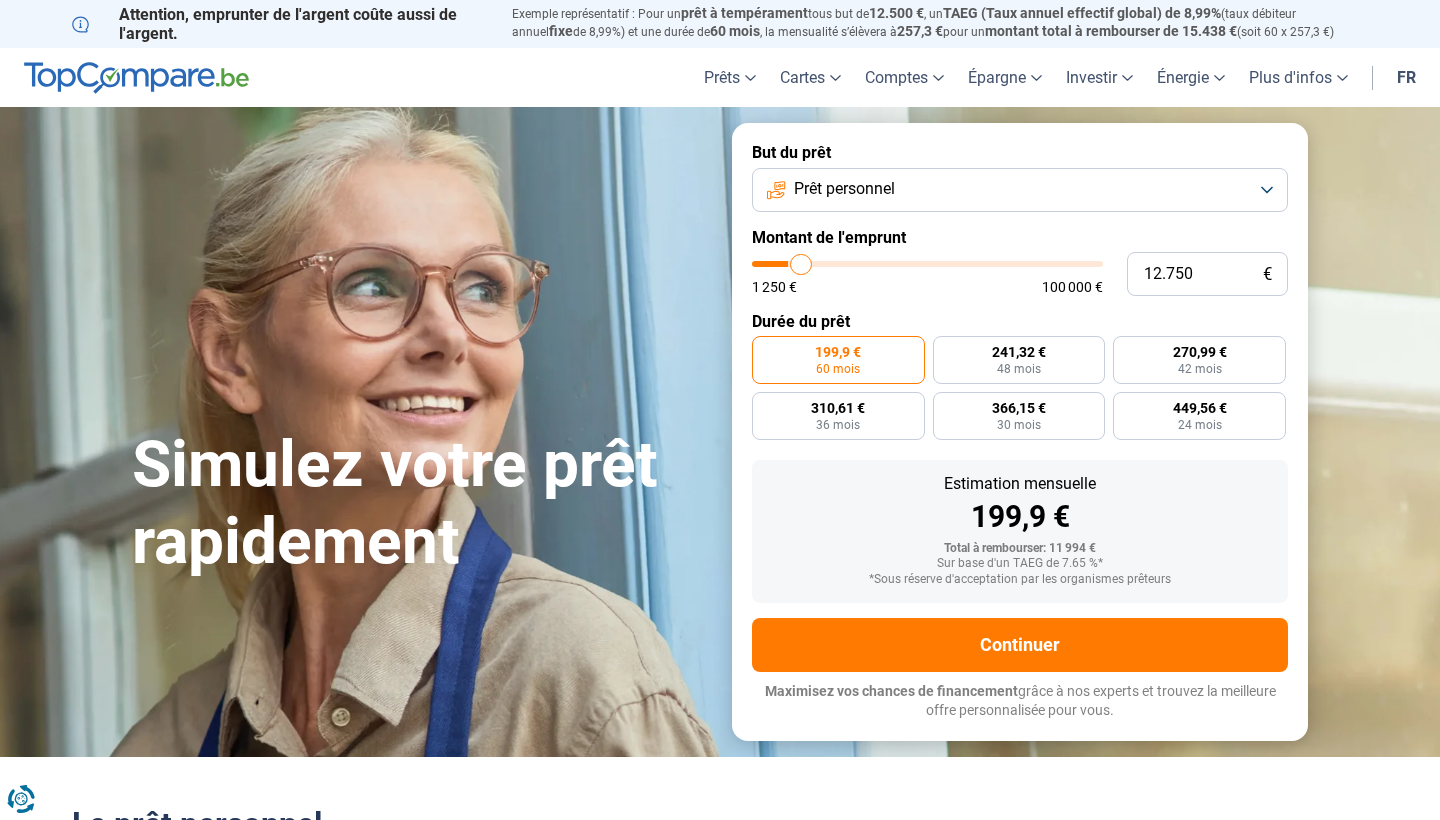 type on "13.250" 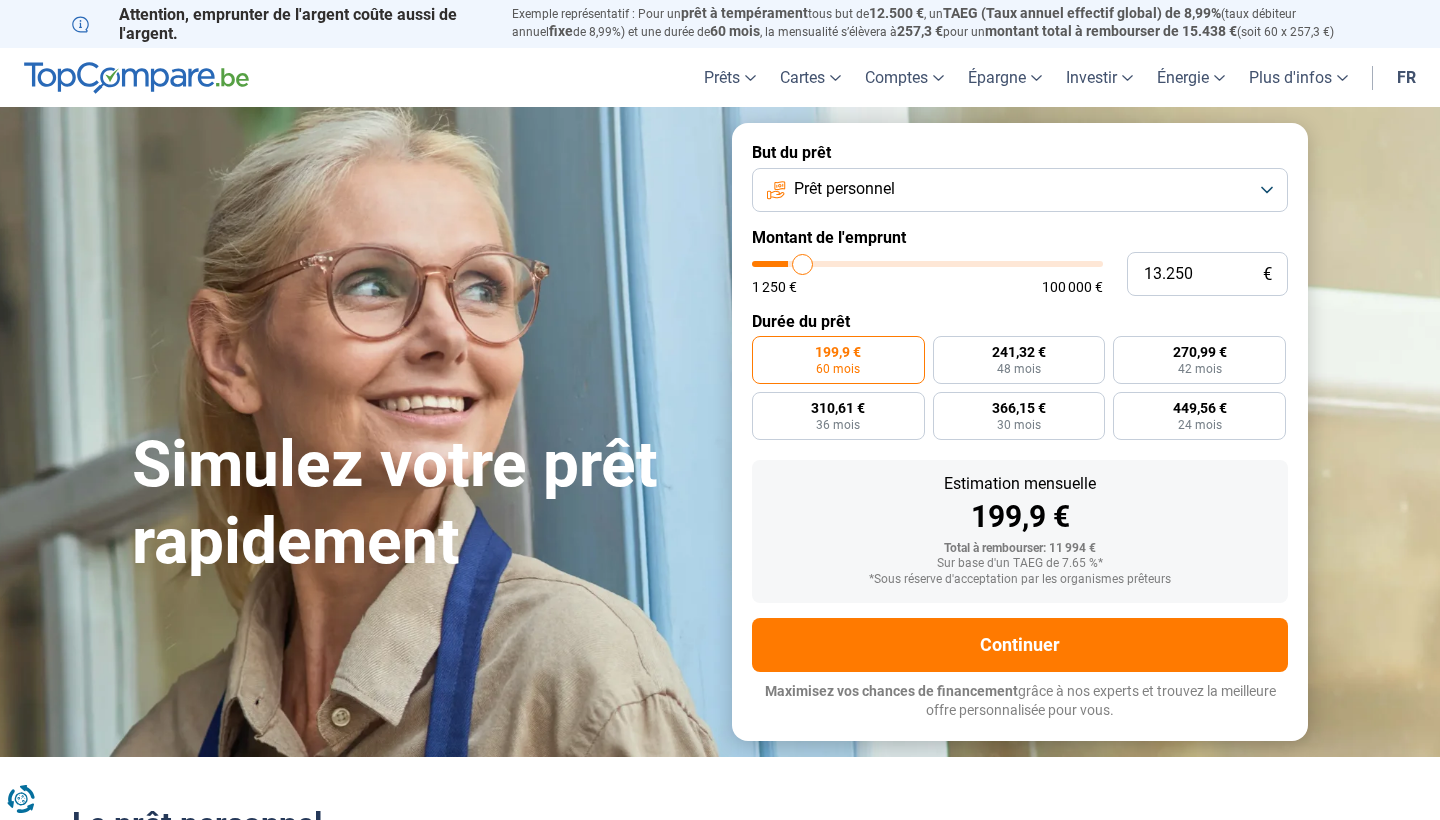 type on "13.500" 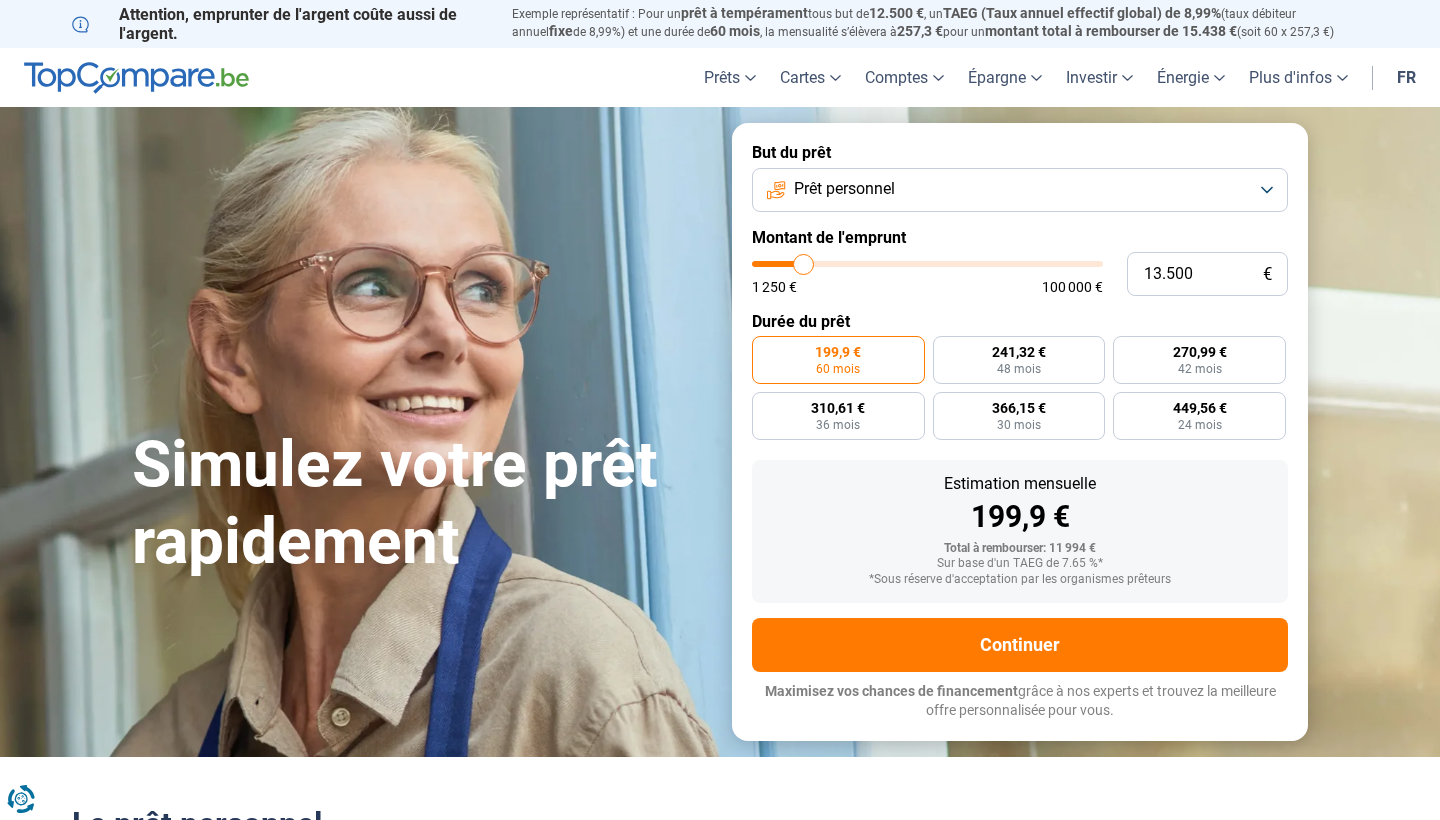type on "13.750" 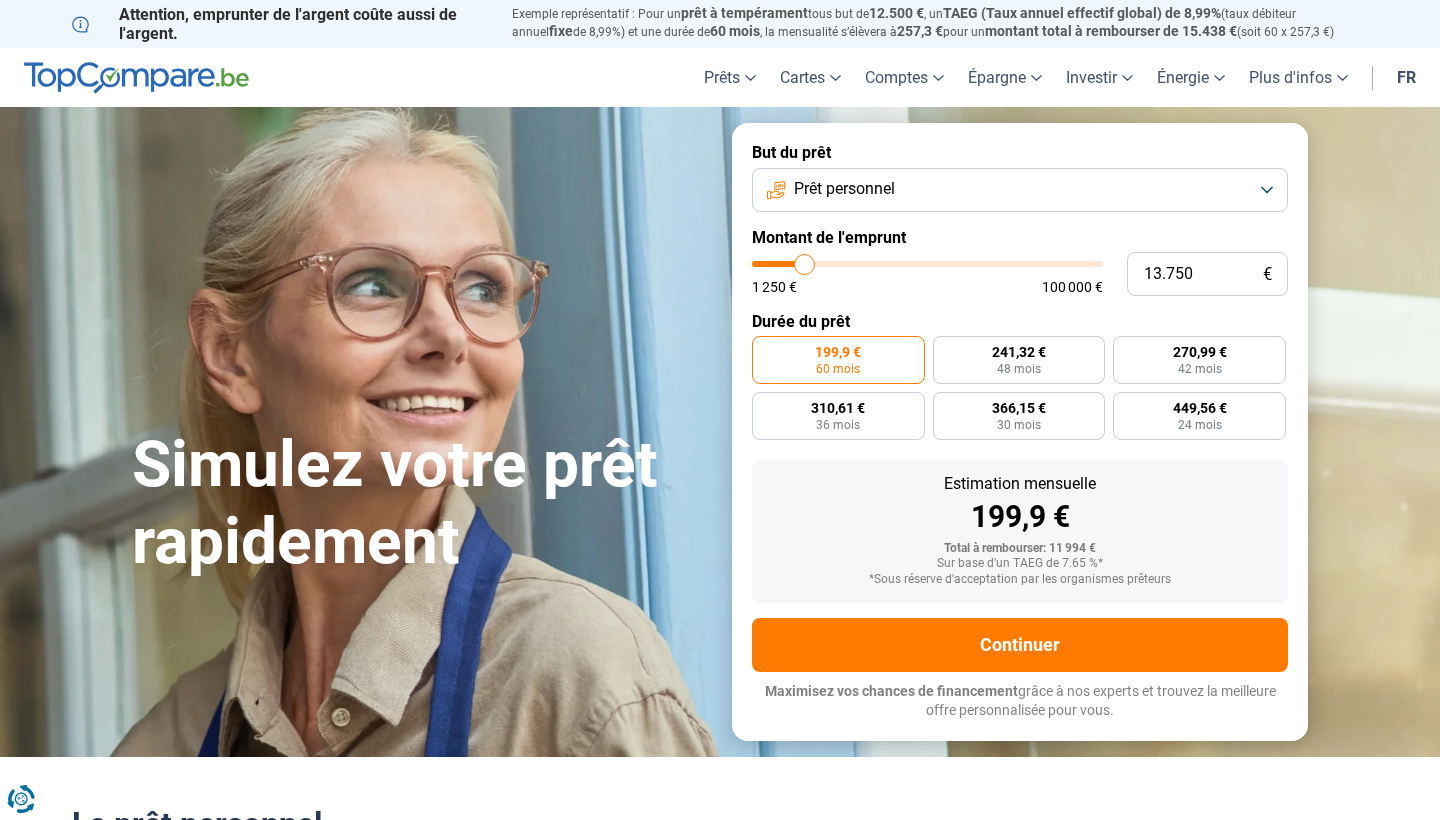 type on "14.000" 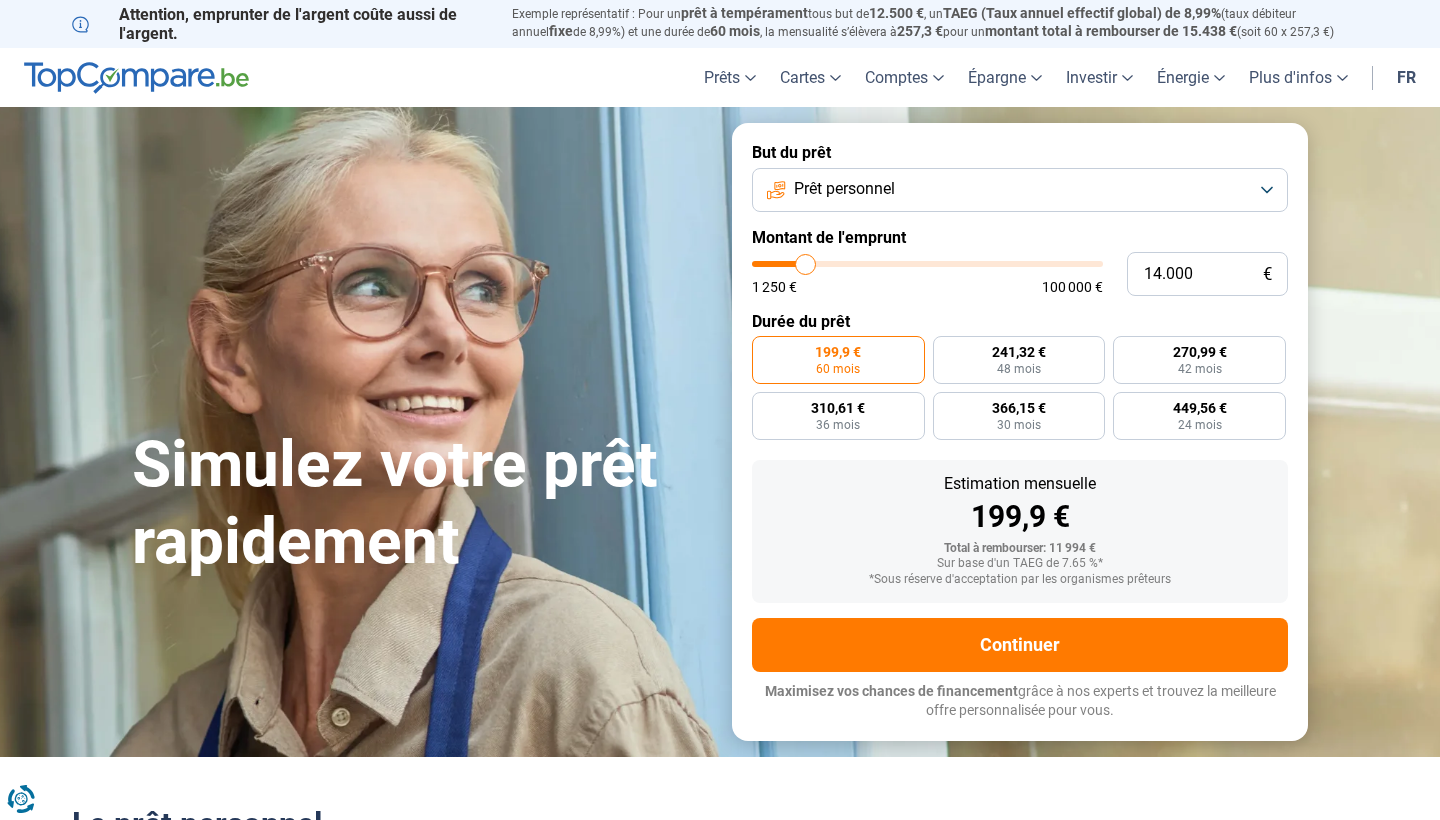 type on "13.750" 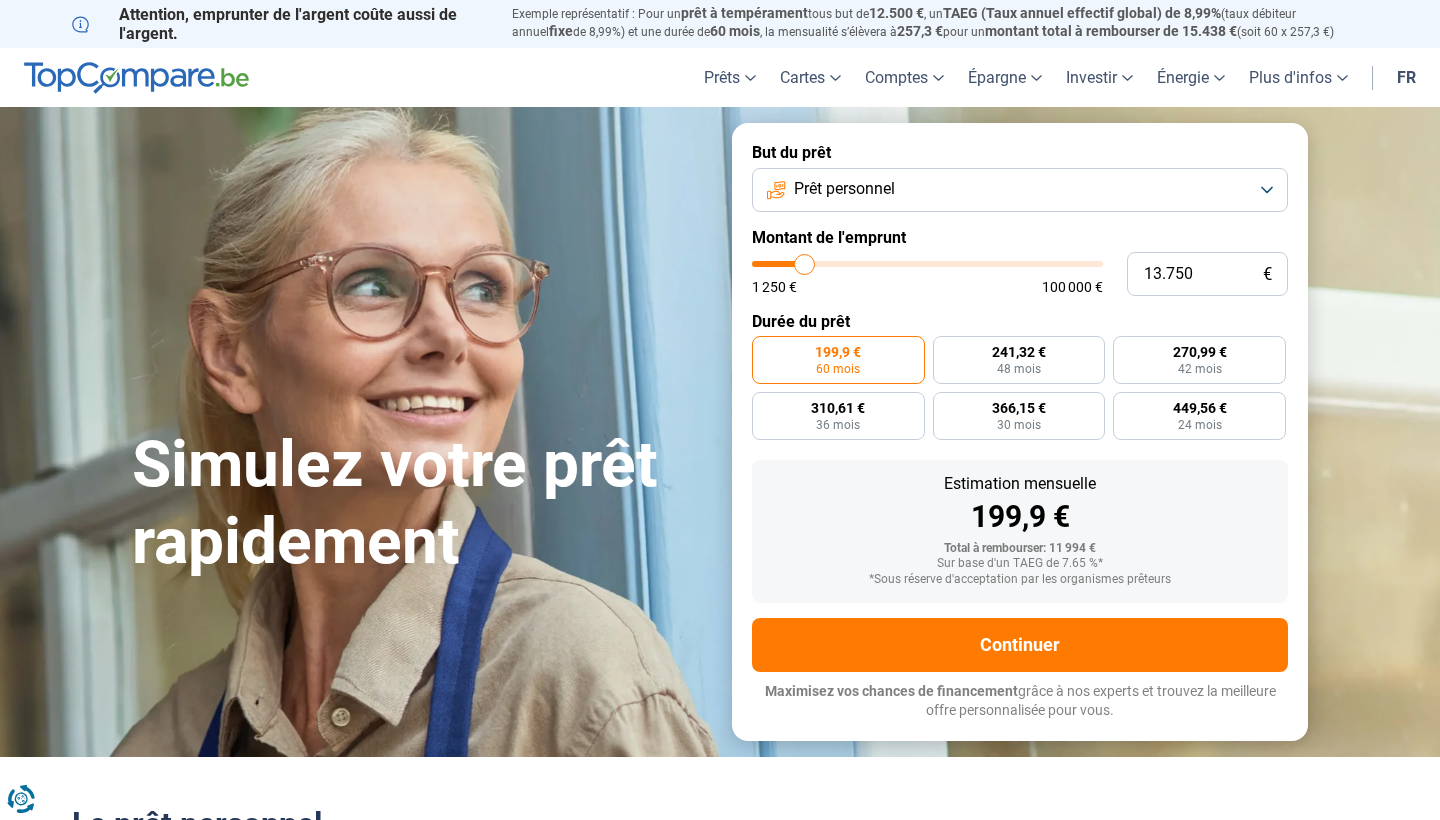type on "13.500" 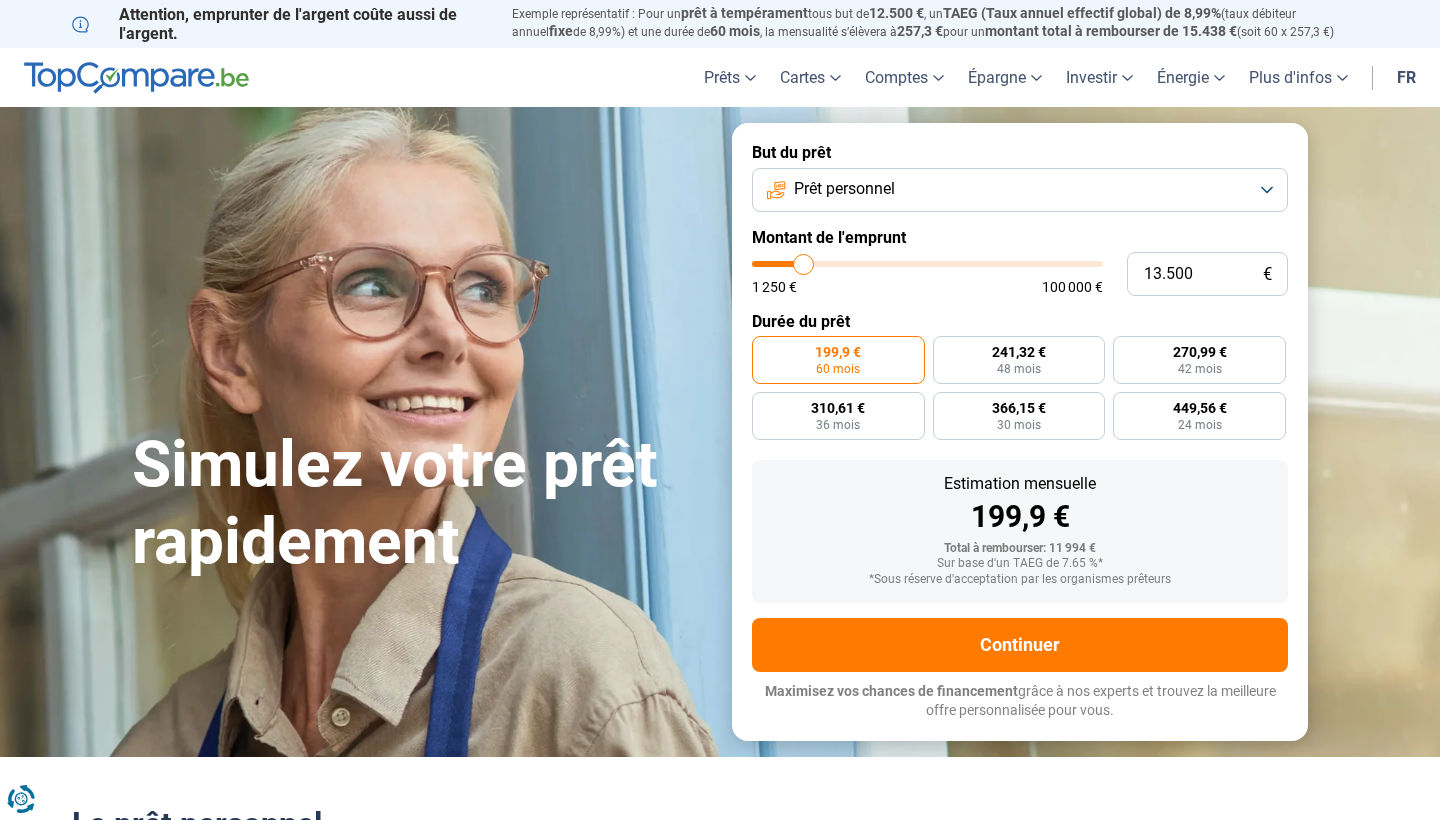 type on "13.250" 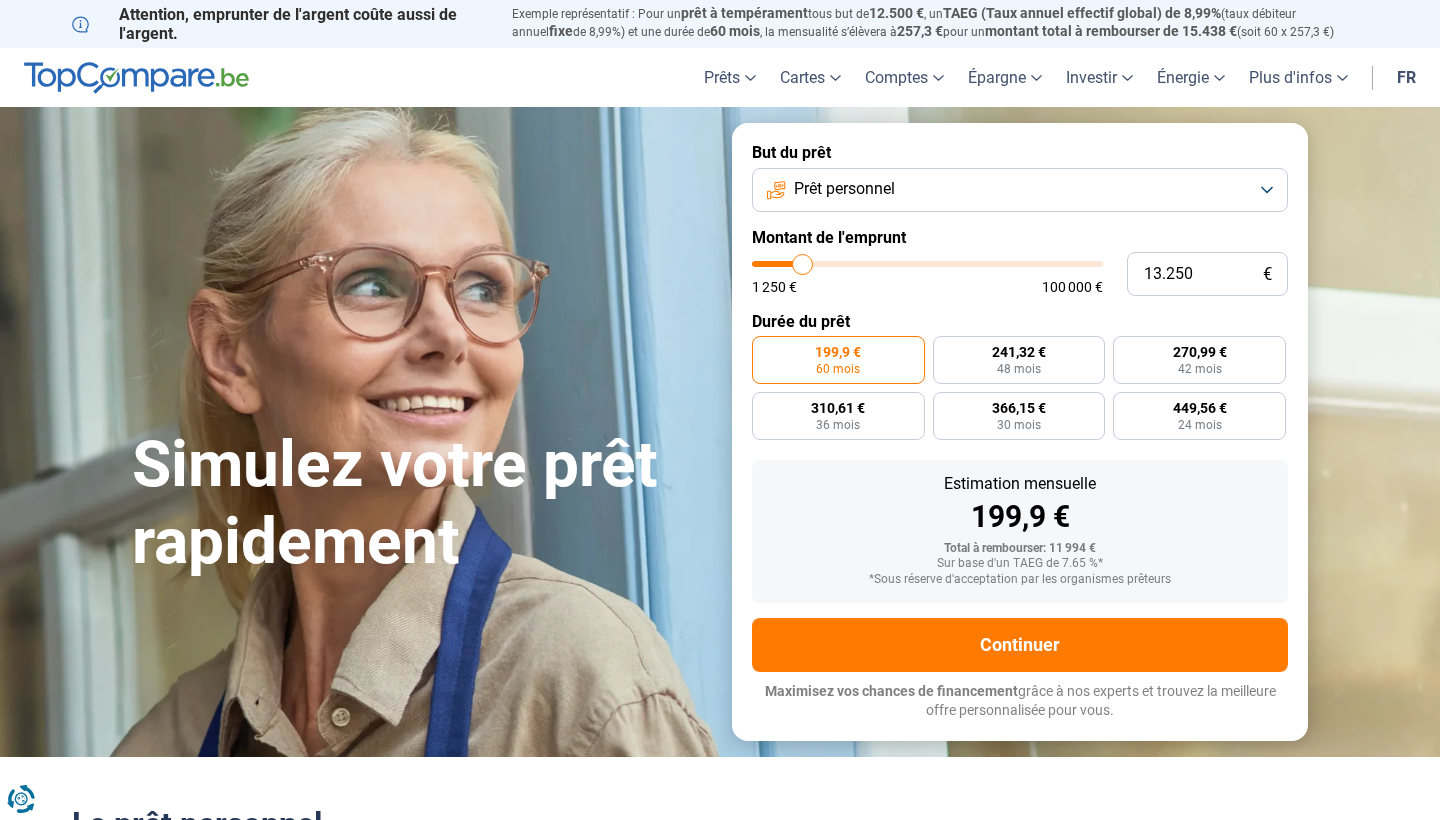 type on "12.750" 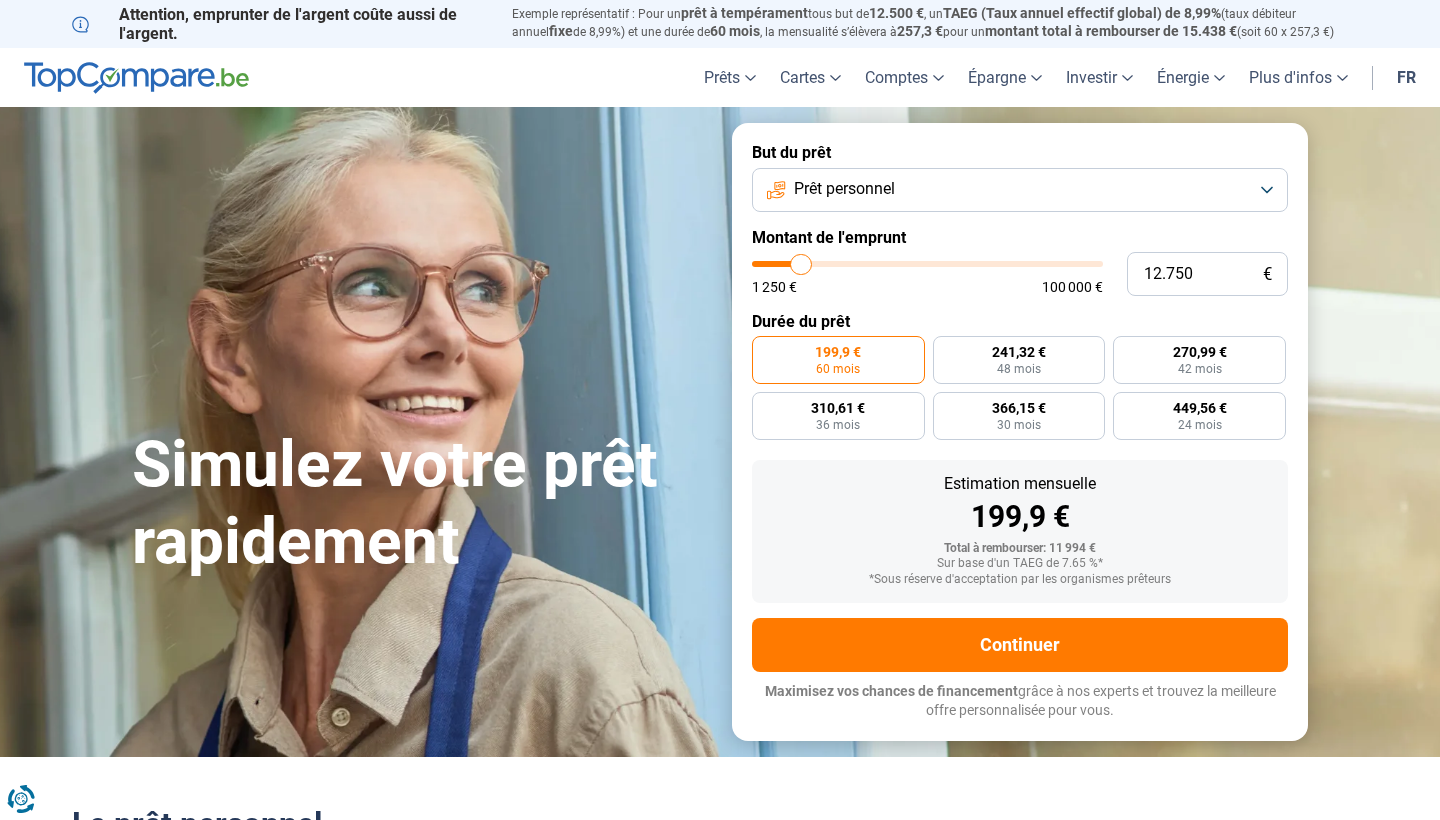 type on "12.500" 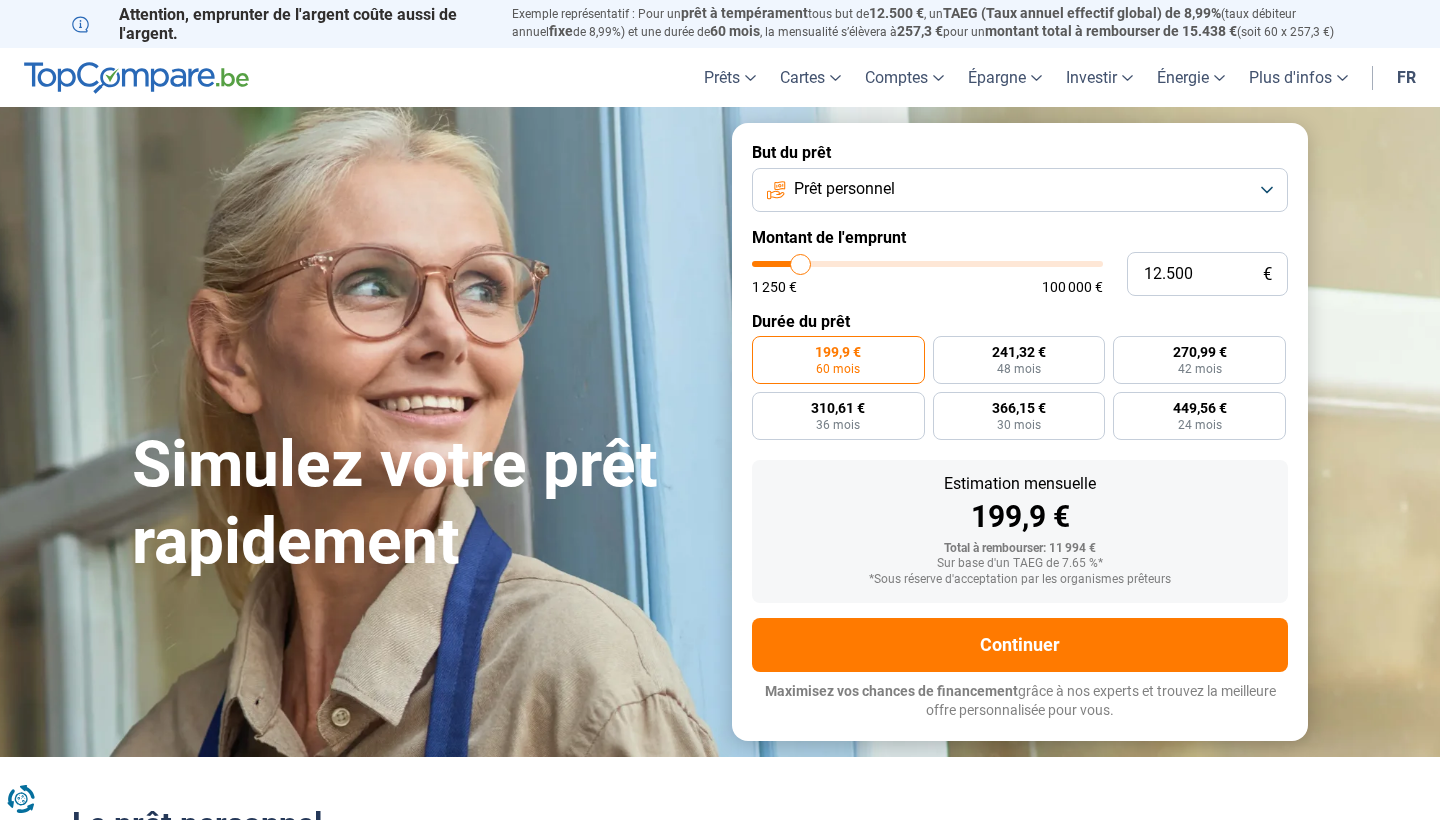 type on "12.250" 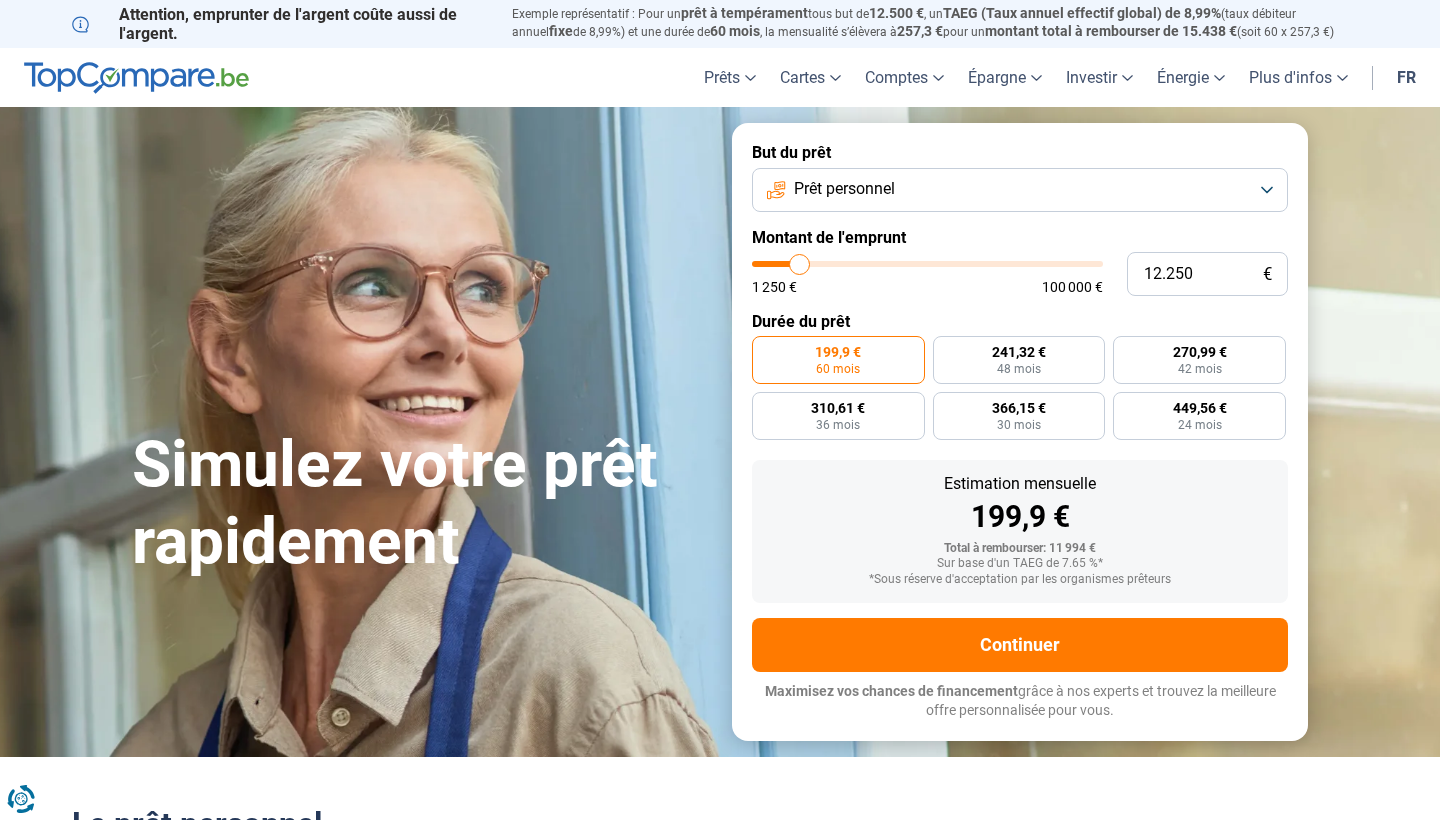 type on "12.000" 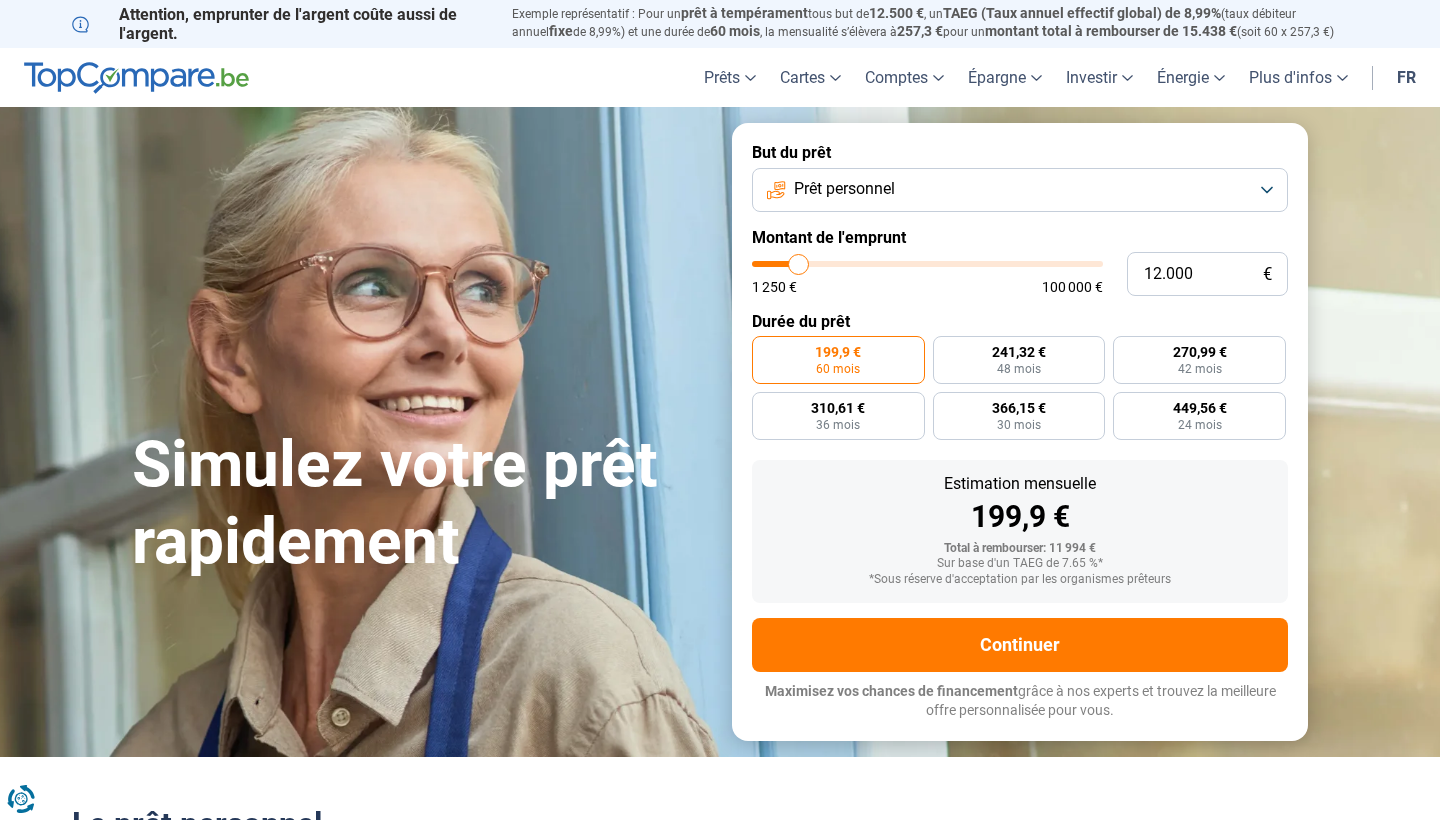 type on "11.750" 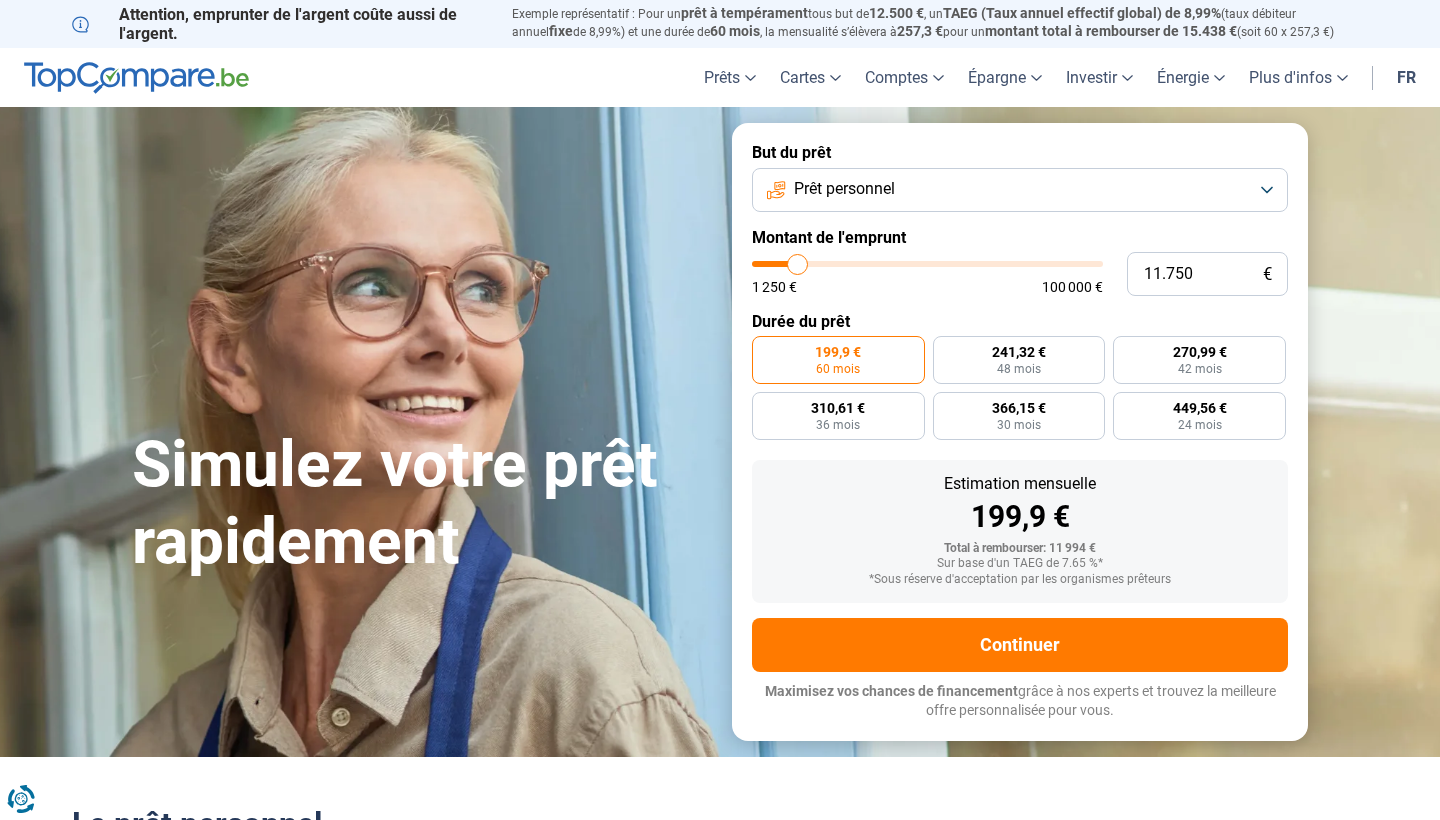 type on "11.250" 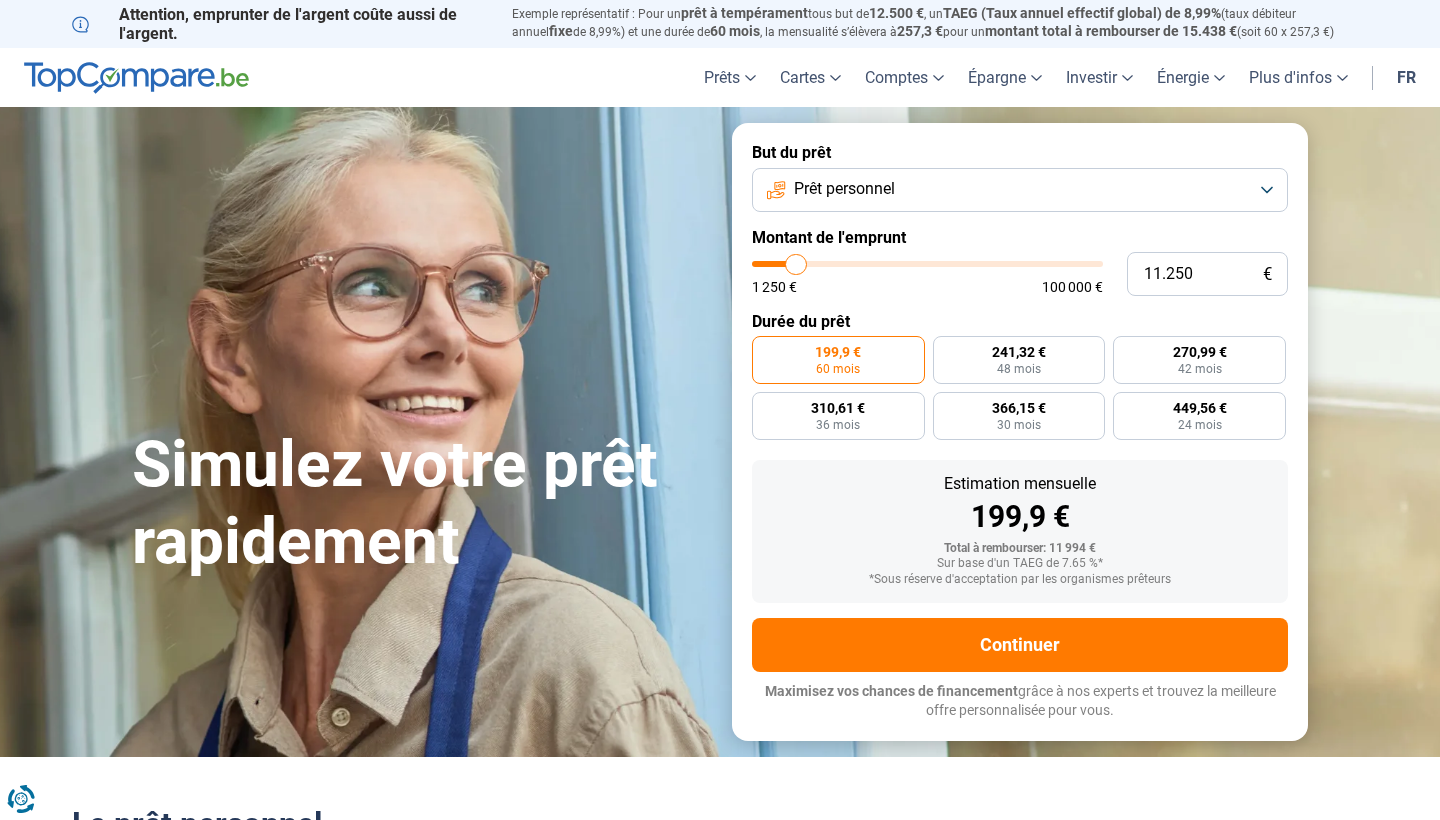 type on "11.000" 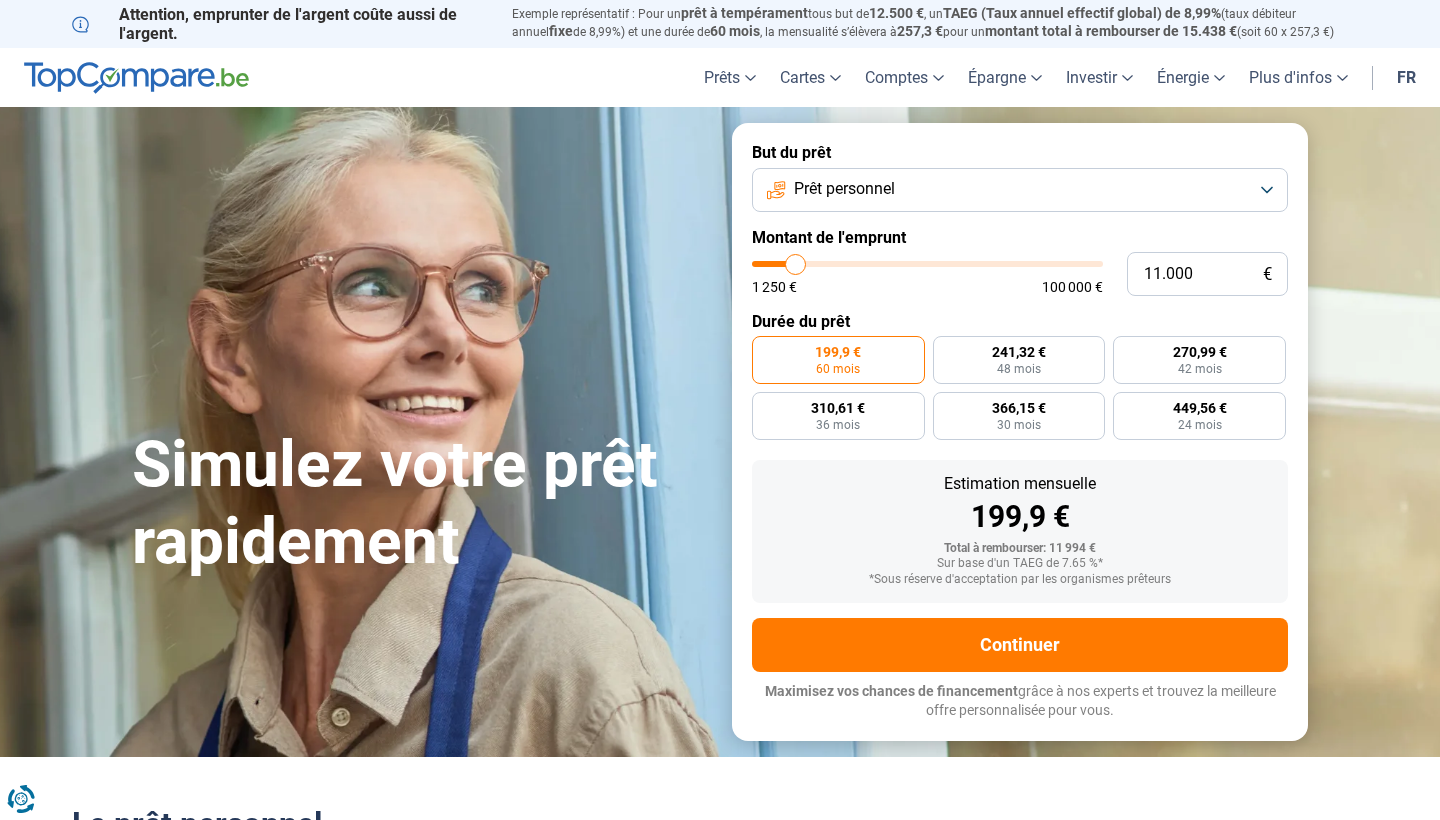 type on "10.750" 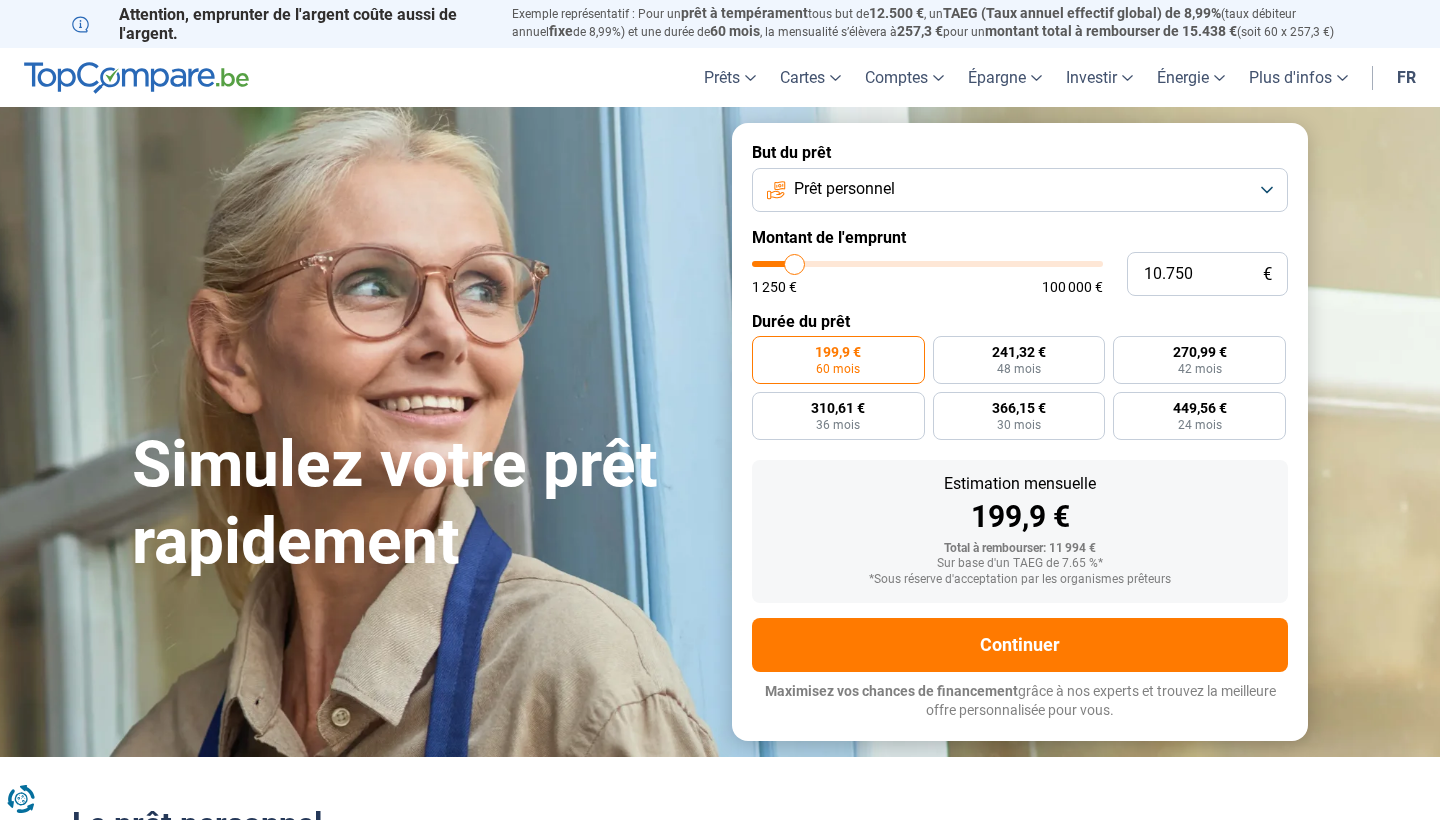 type on "10.500" 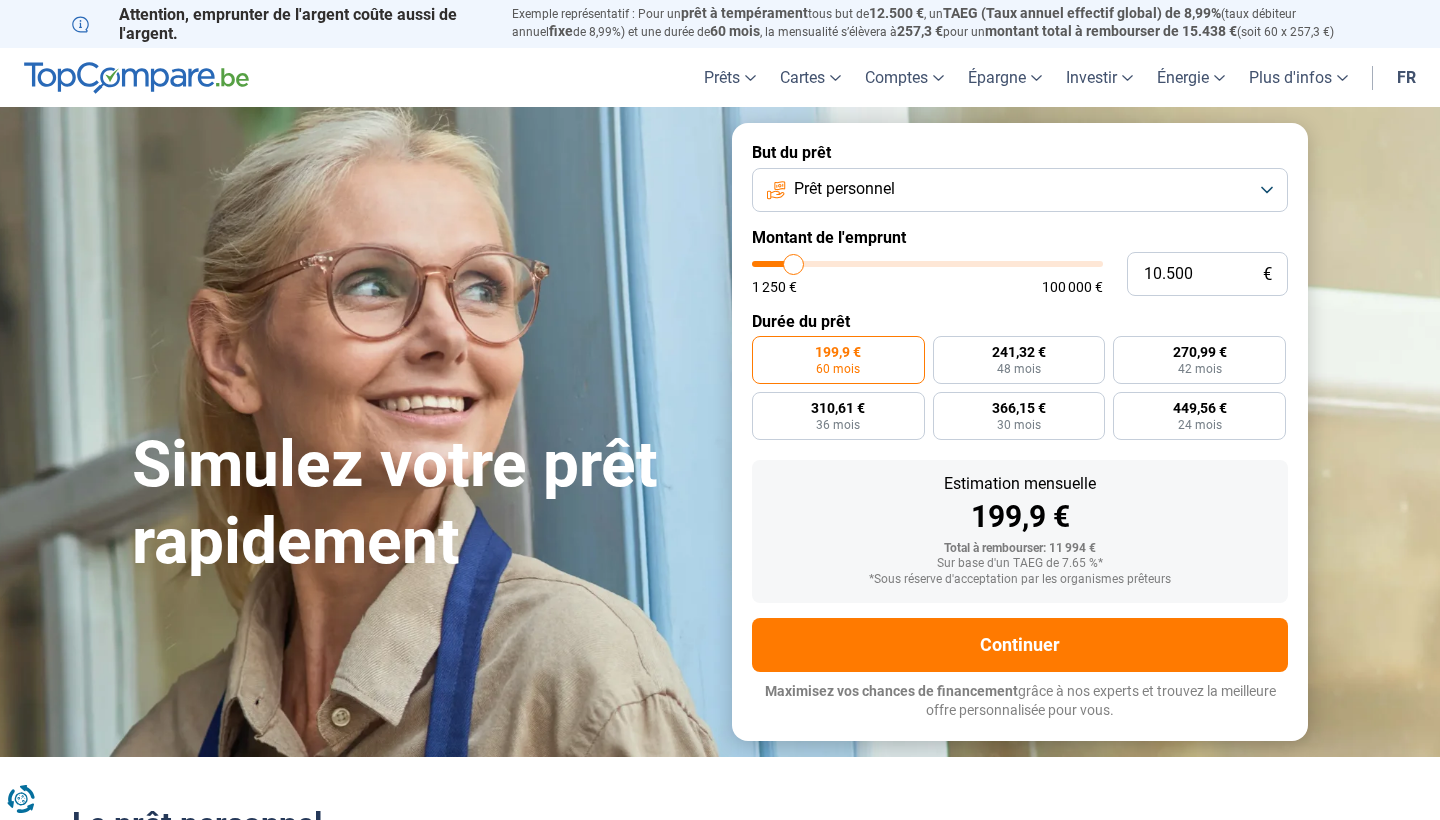 type on "10.250" 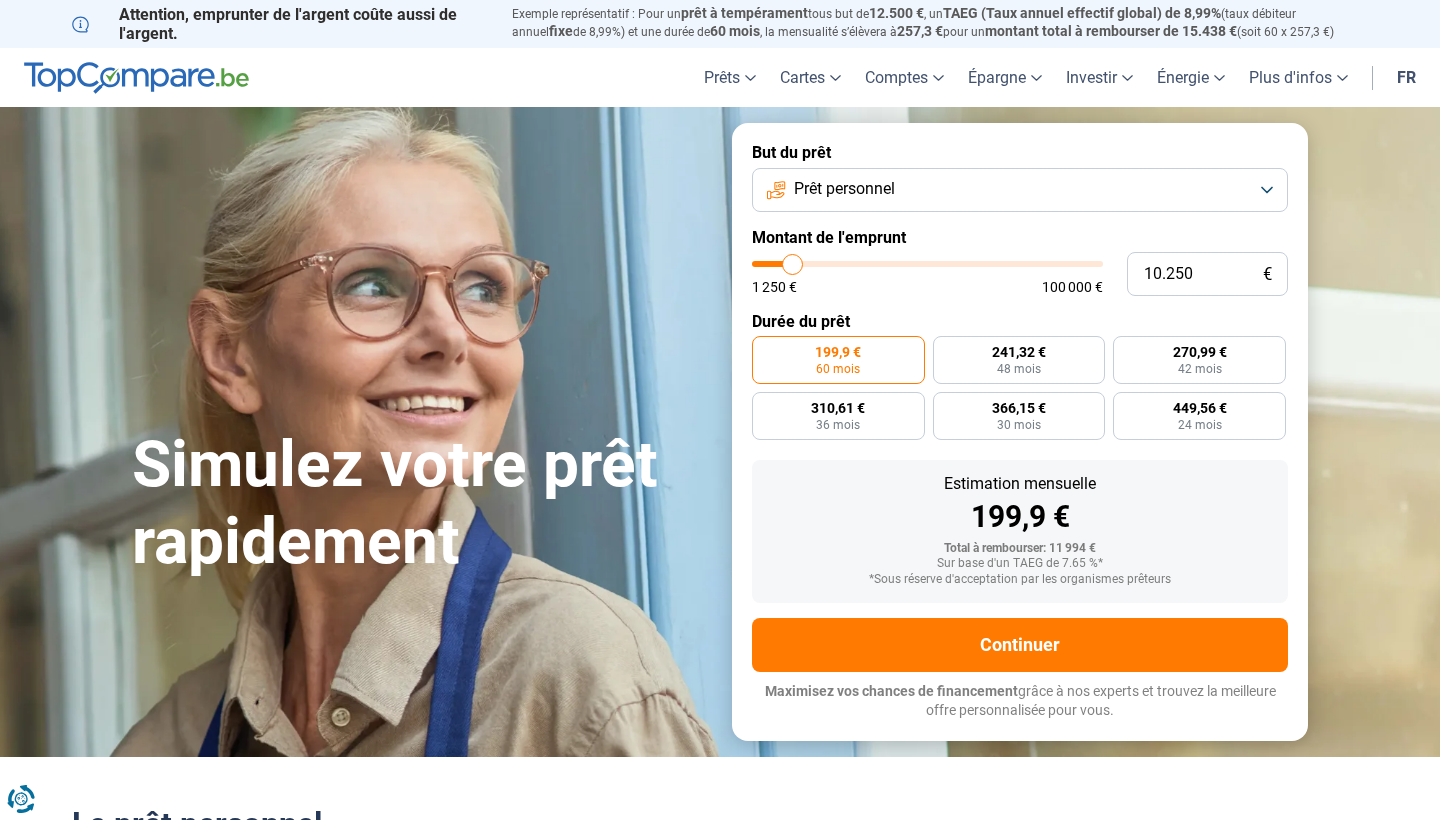 type on "9.750" 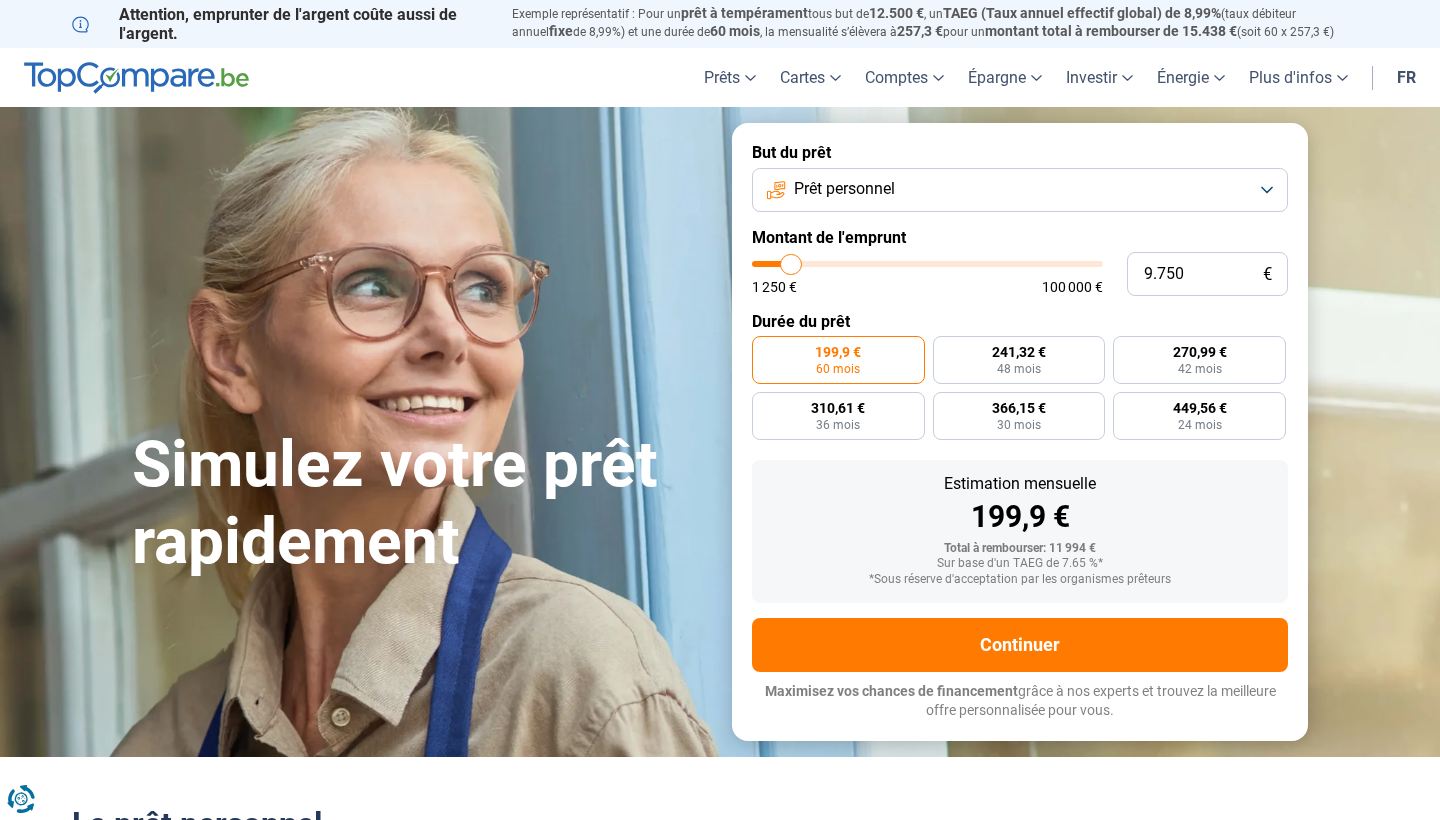 type on "9.500" 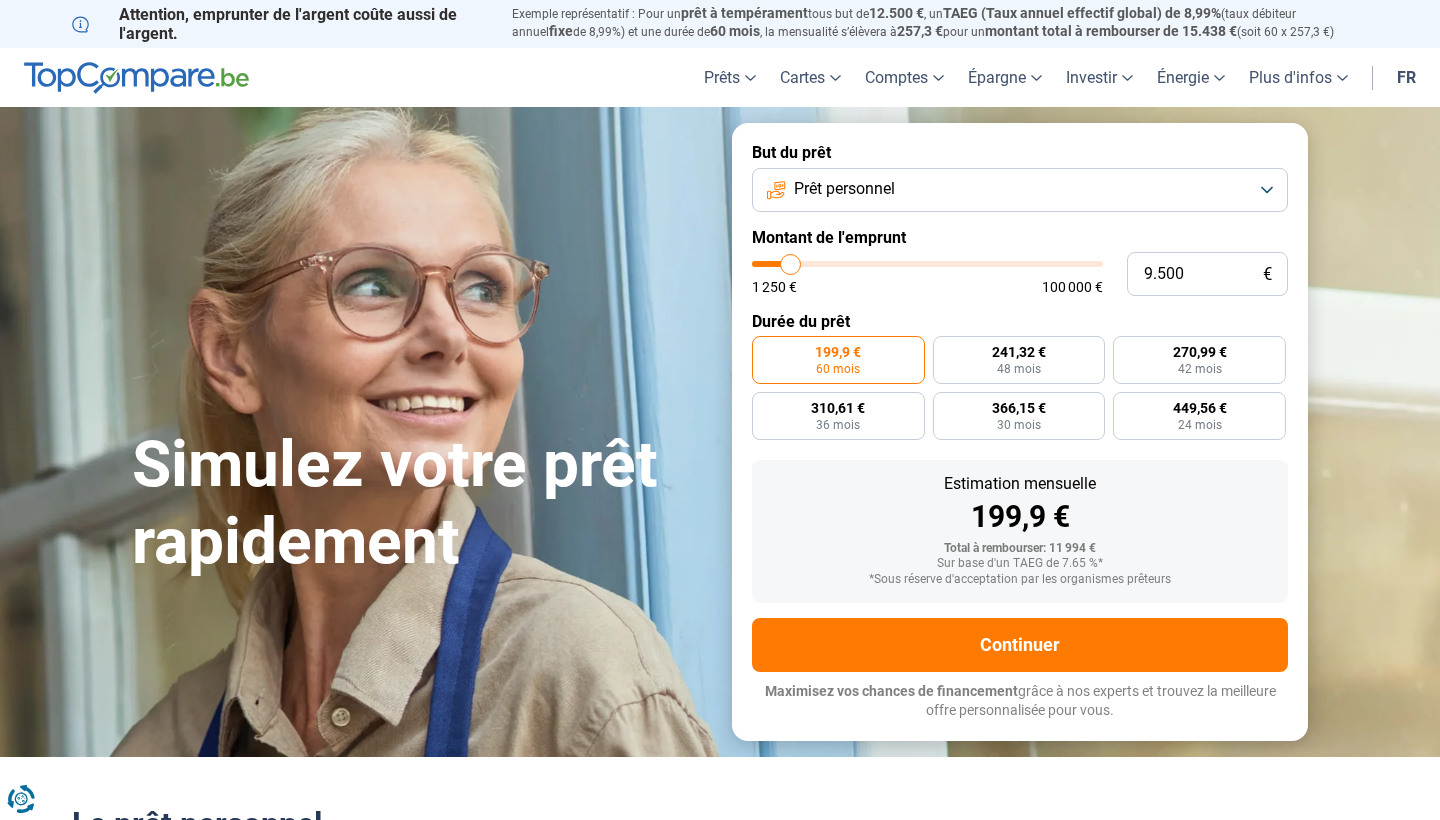 type on "9.250" 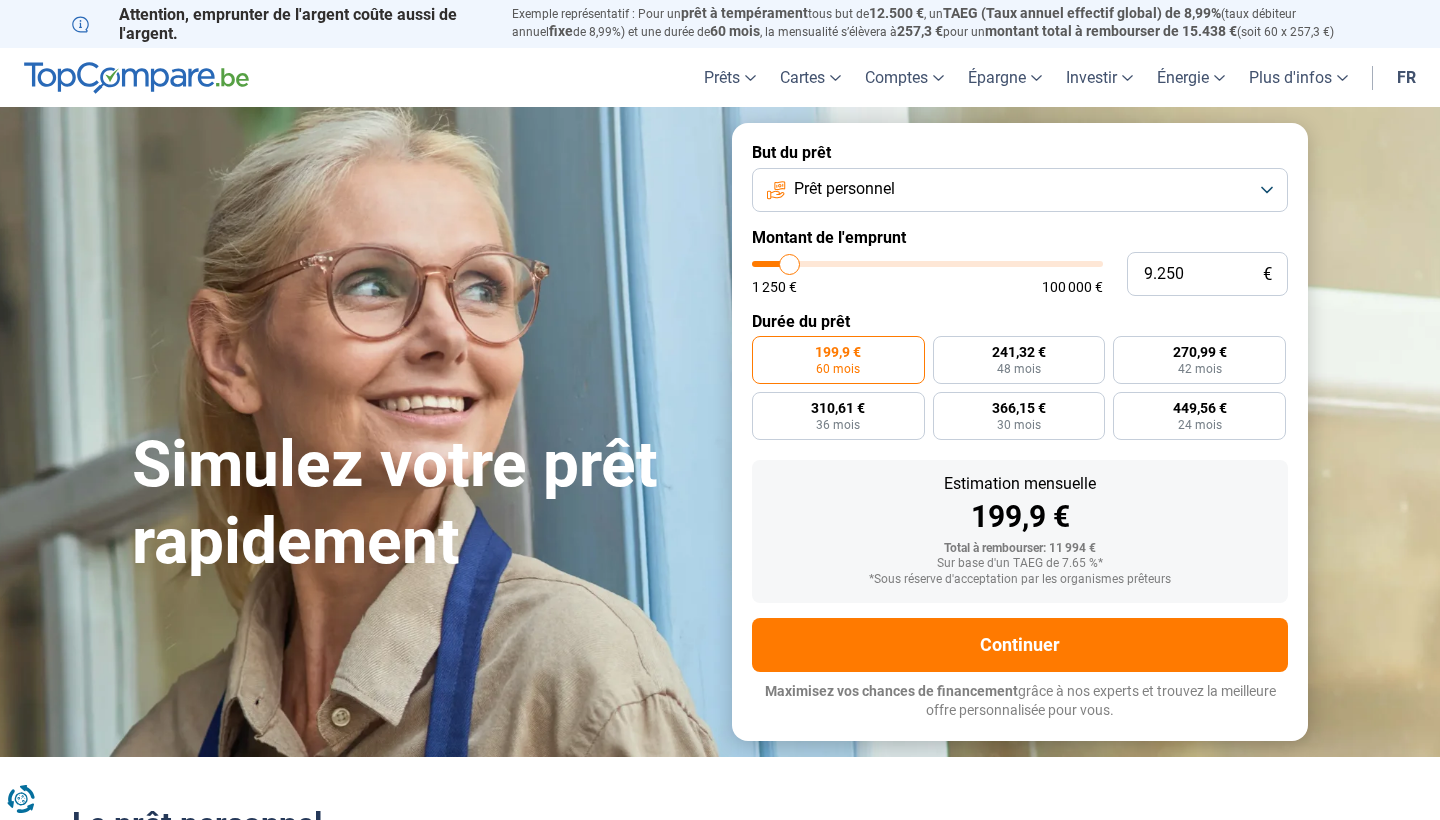 type on "9250" 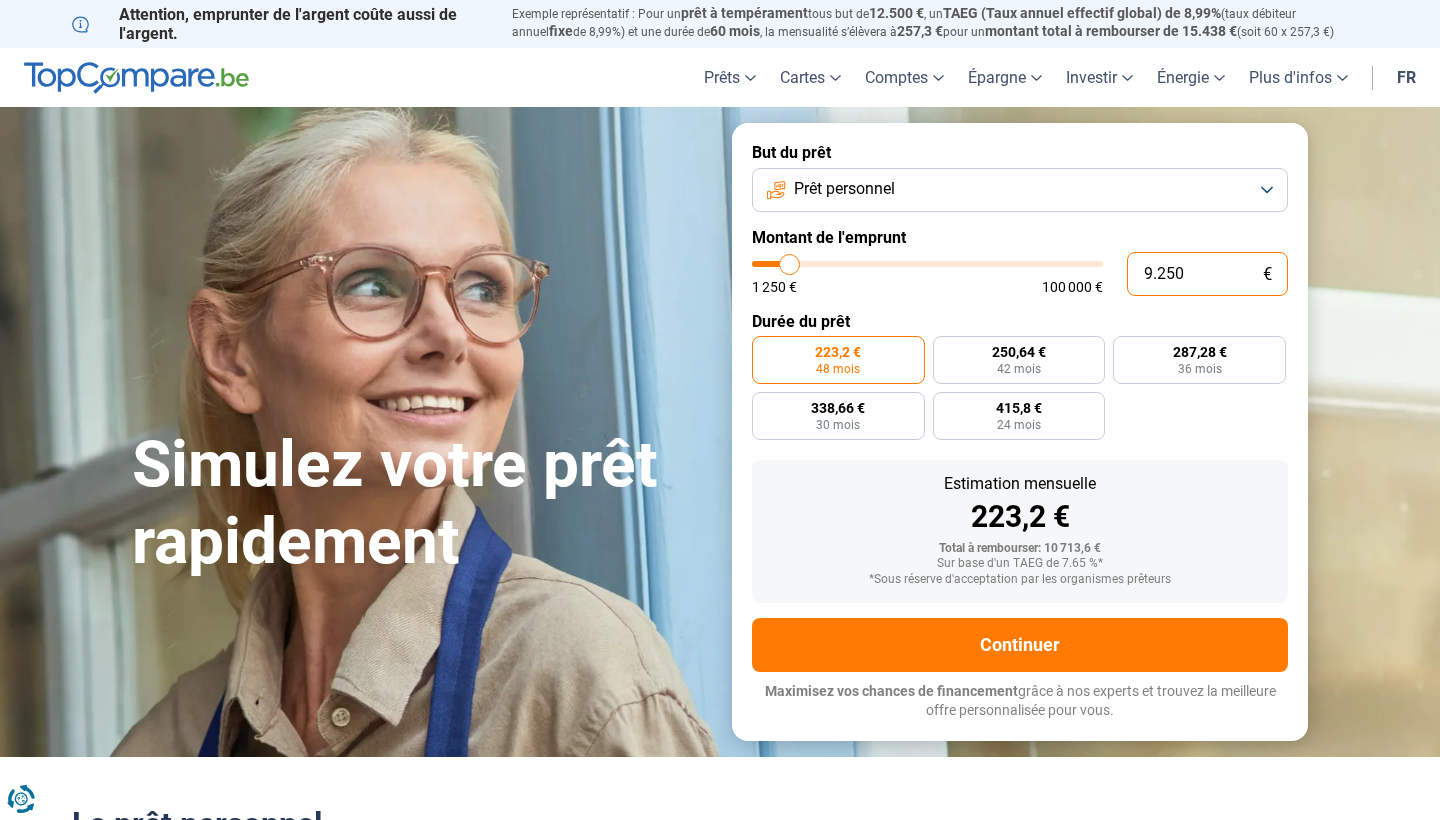 drag, startPoint x: 1203, startPoint y: 278, endPoint x: 1142, endPoint y: 274, distance: 61.13101 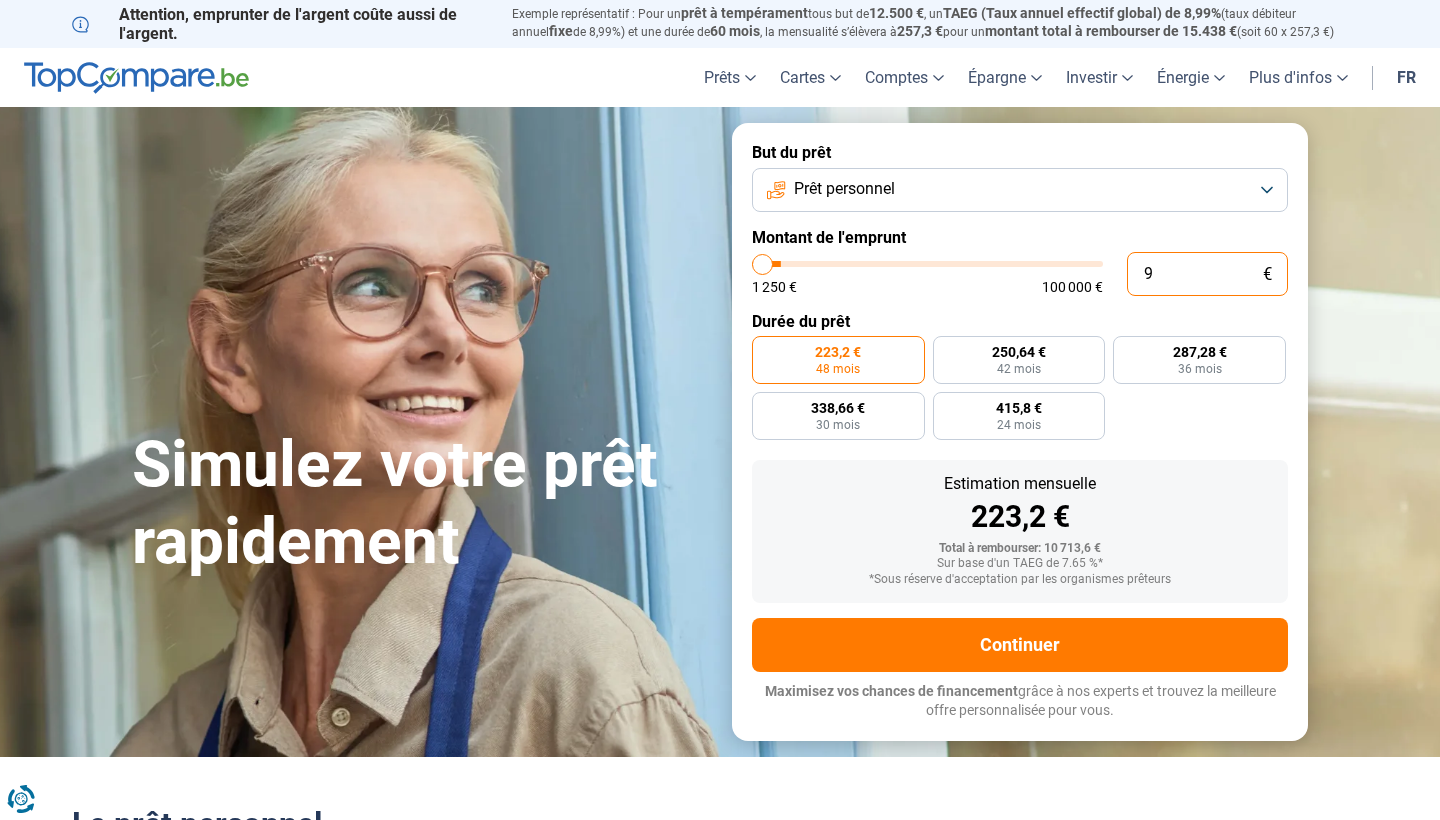 type on "90" 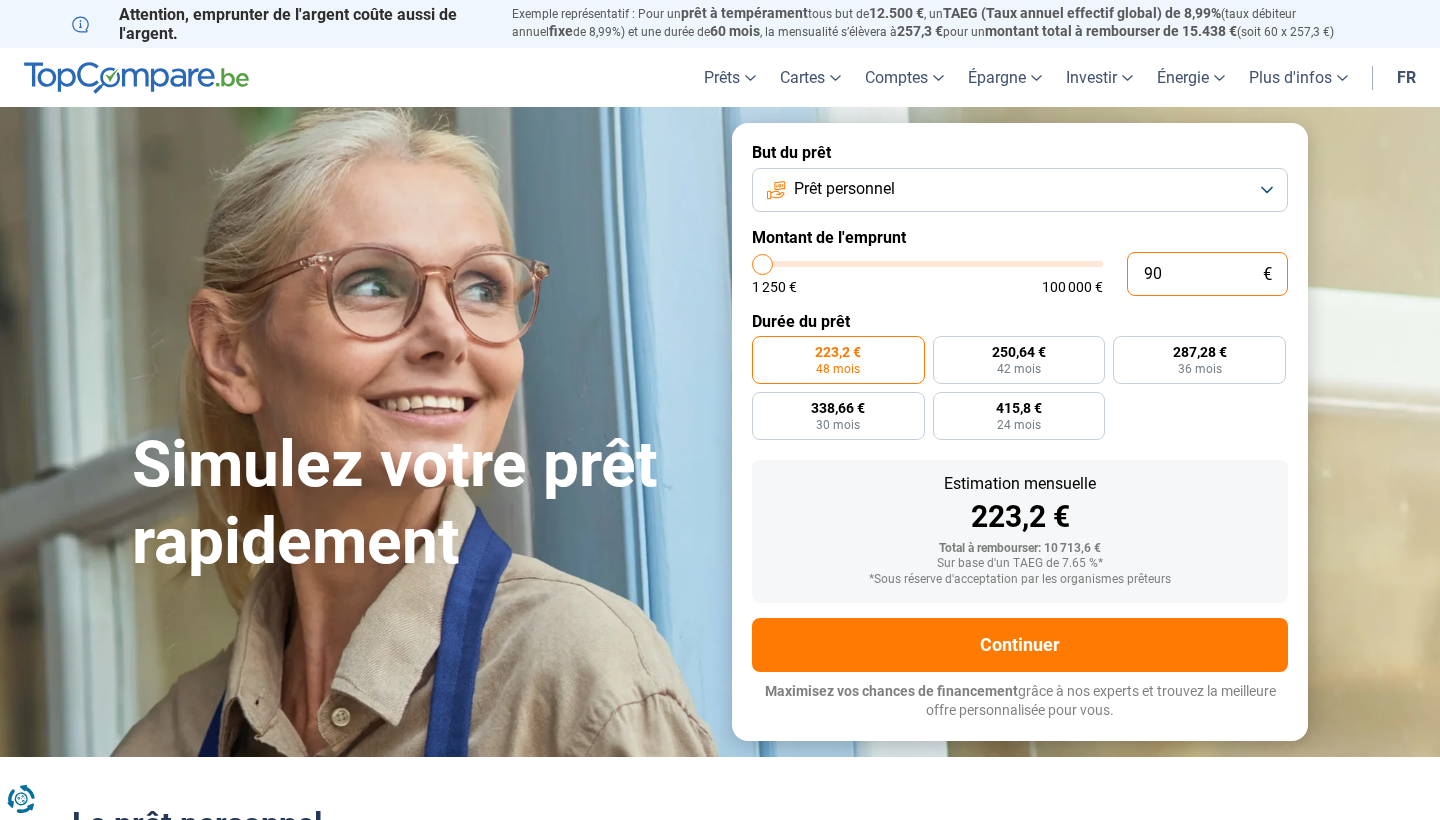 type on "900" 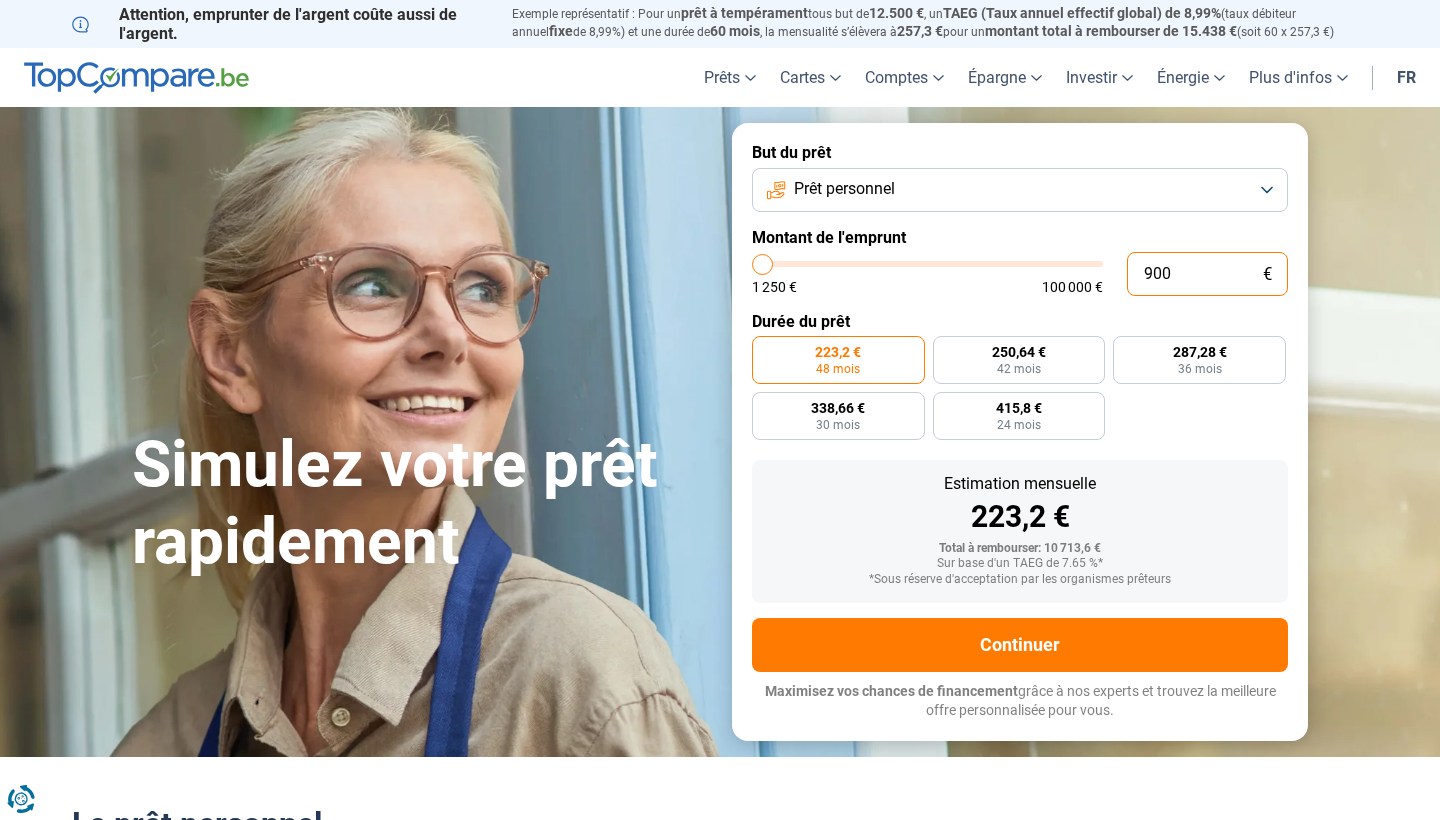 type on "9.000" 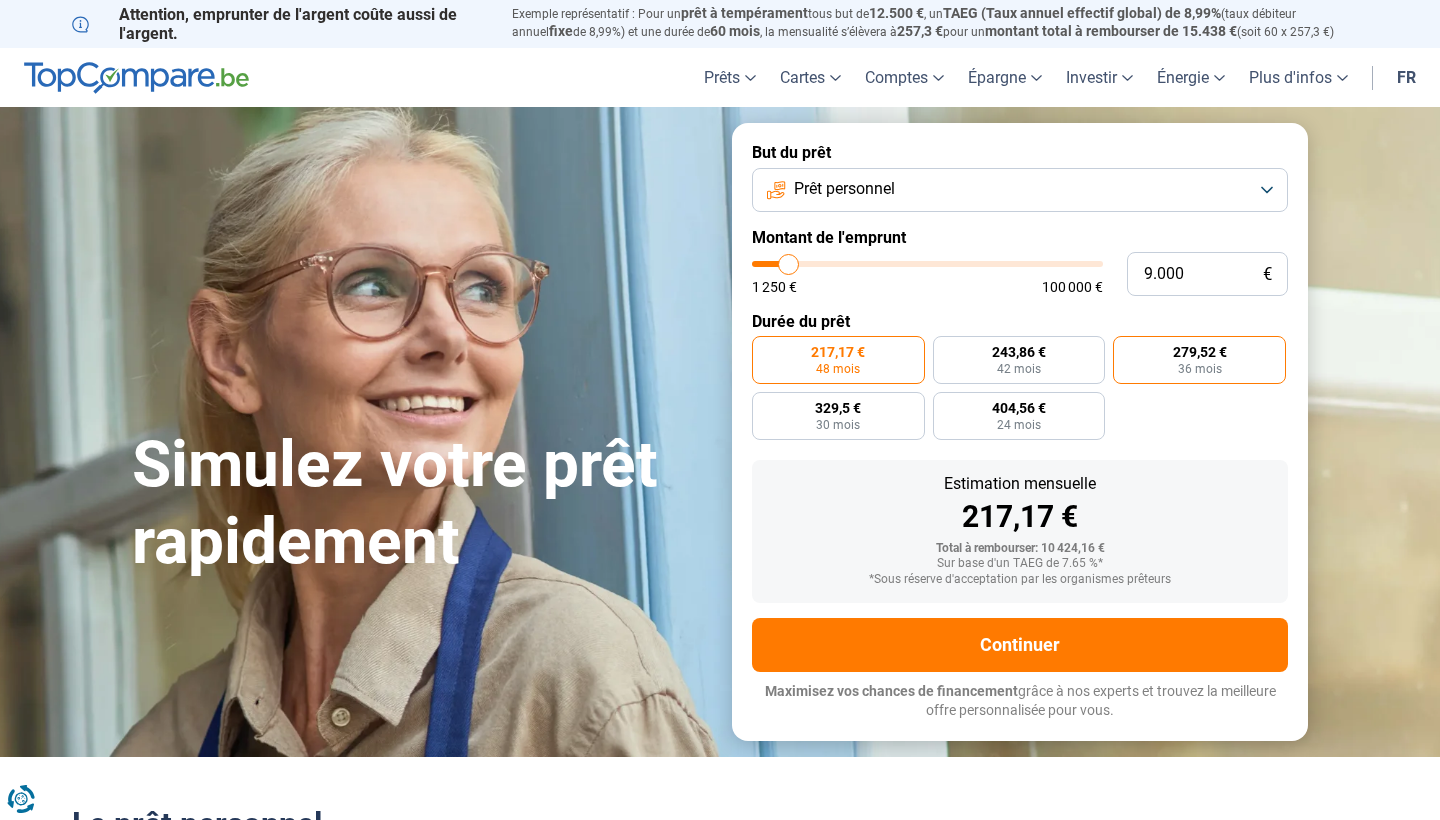 click on "279,52 € 36 mois" at bounding box center [1199, 360] 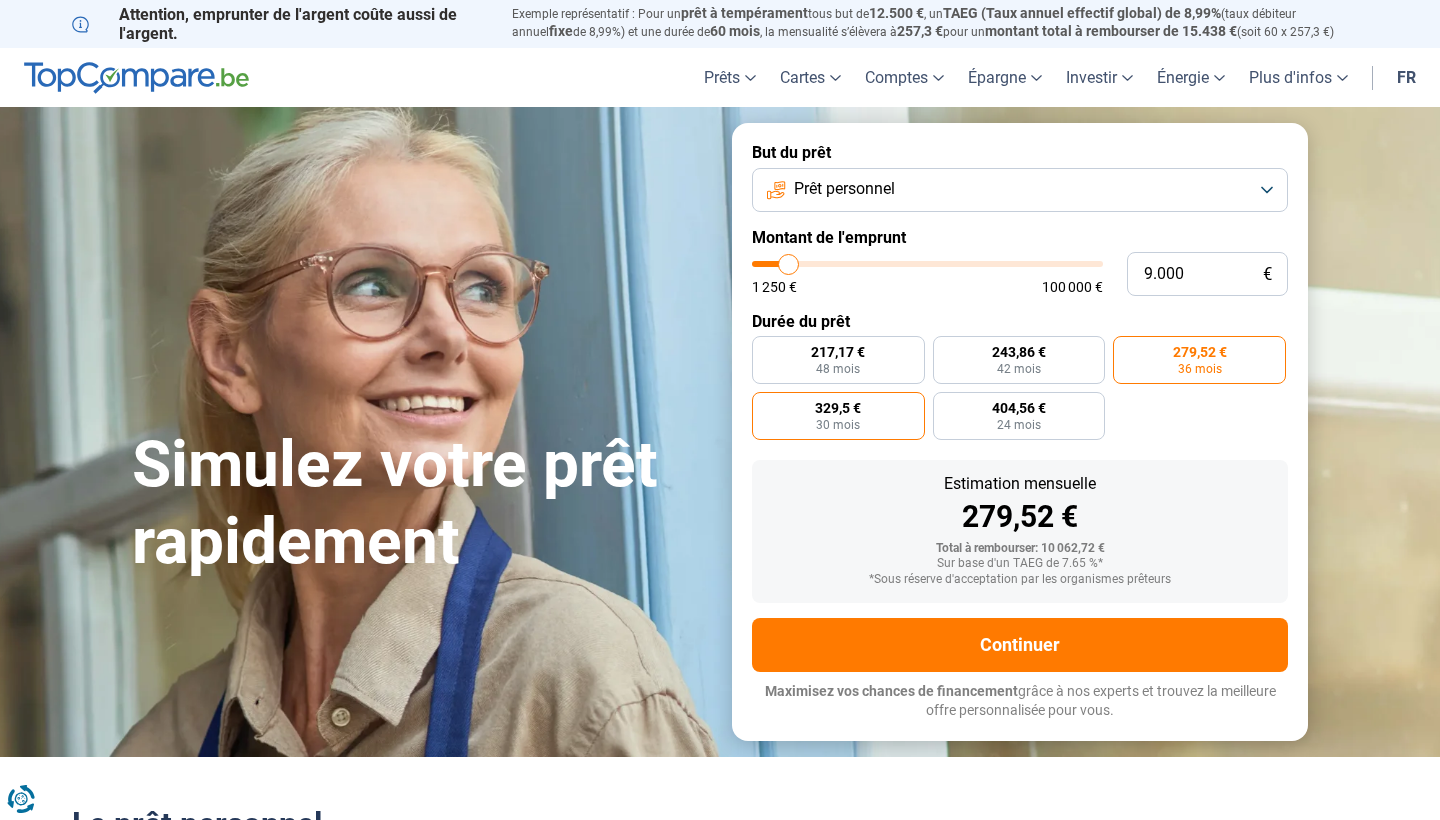 click on "329,5 € 30 mois" at bounding box center [838, 416] 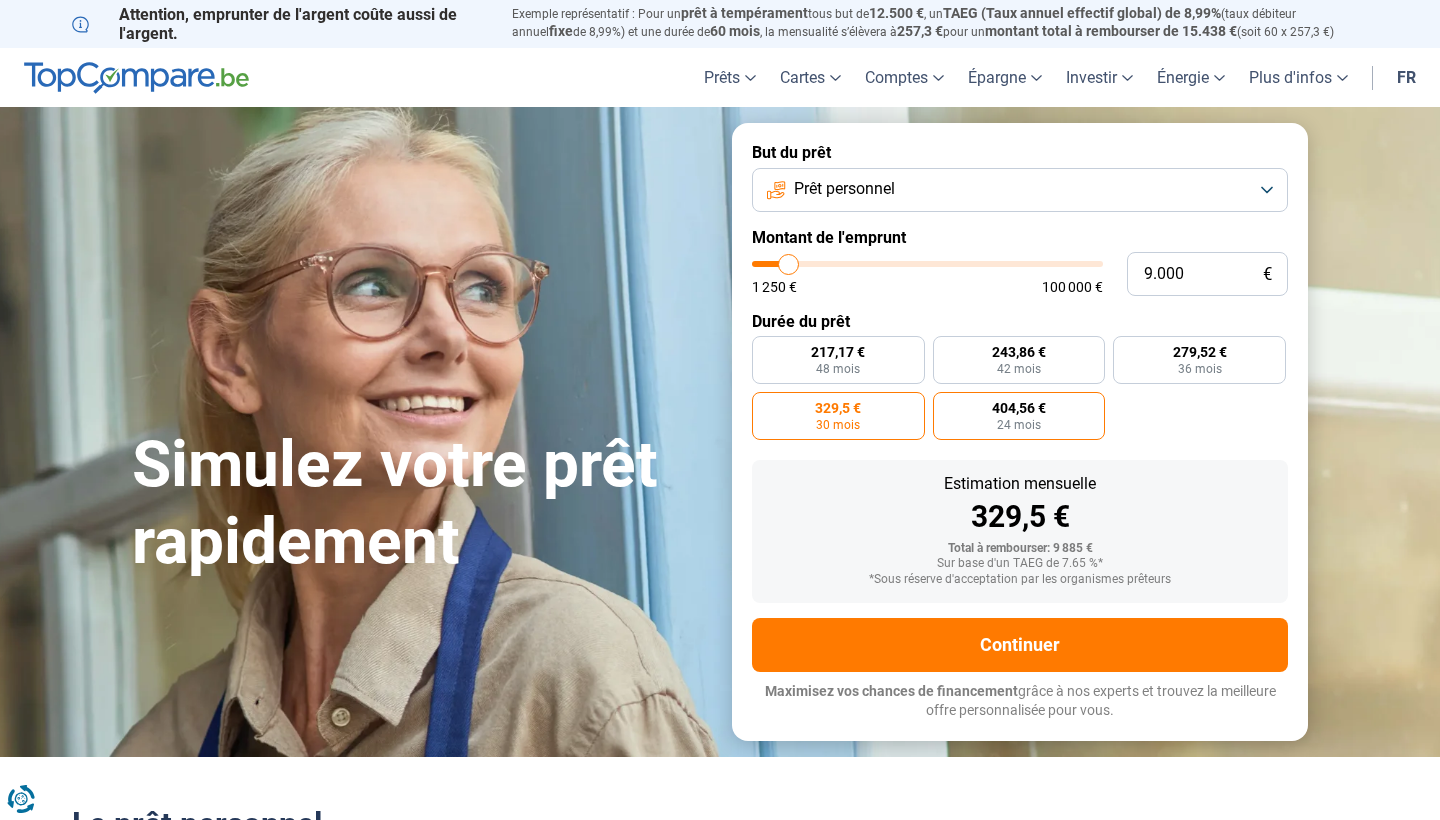 click on "24 mois" at bounding box center [1019, 425] 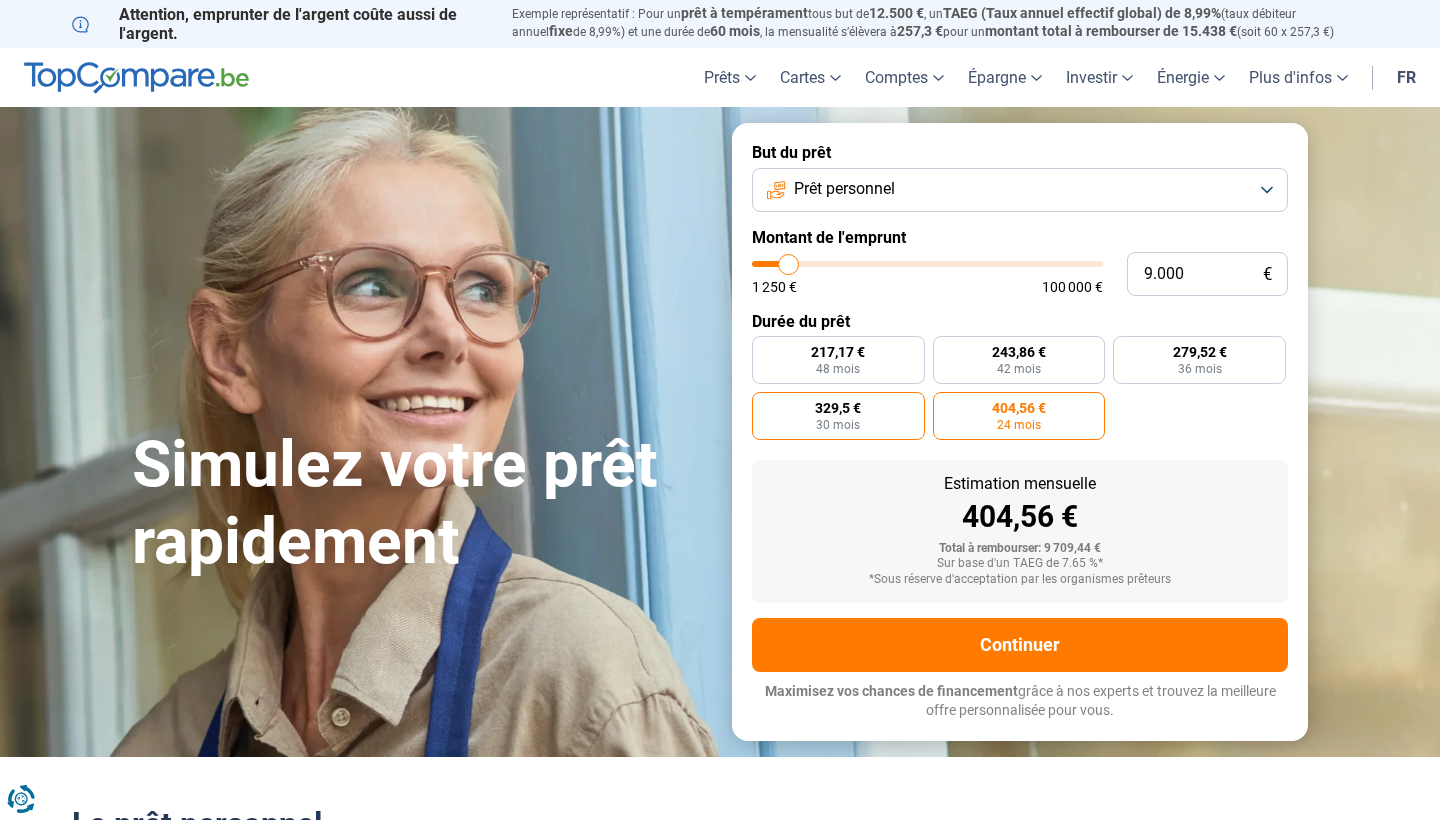 click on "329,5 €" at bounding box center [838, 408] 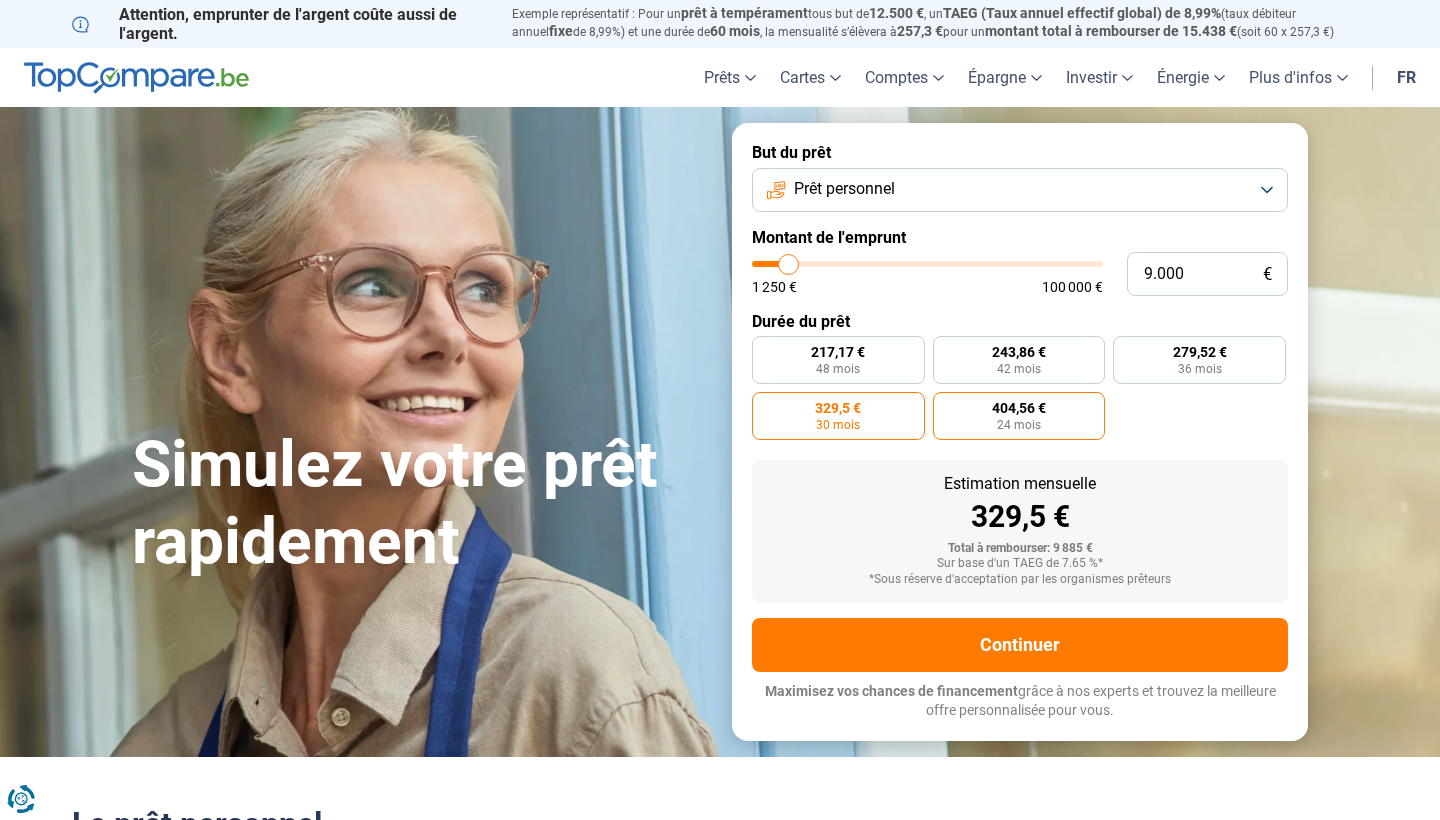 click on "404,56 €" at bounding box center [1019, 408] 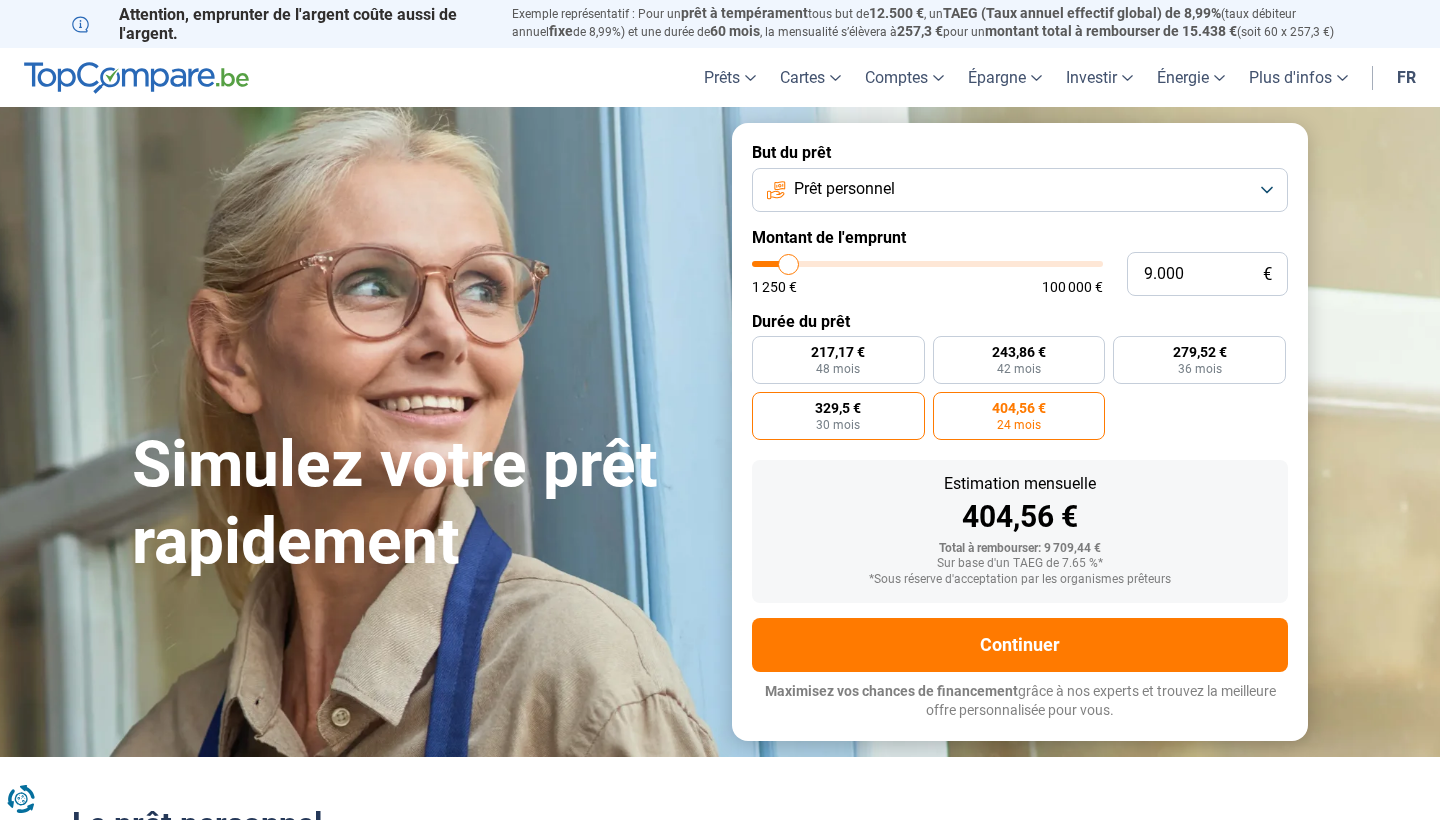 click on "329,5 € 30 mois" at bounding box center [838, 416] 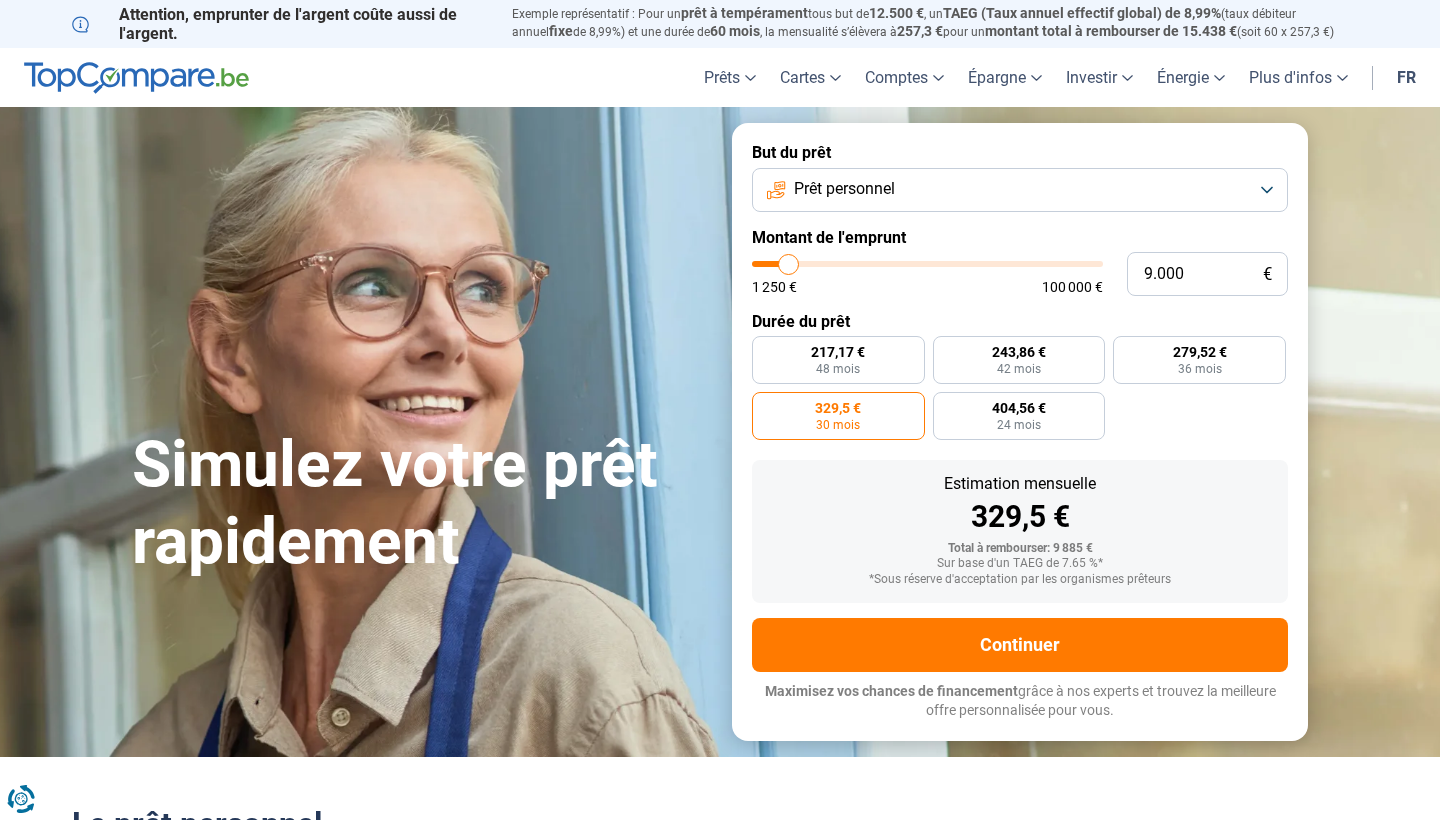 click on "Prêt personnel" at bounding box center (1020, 190) 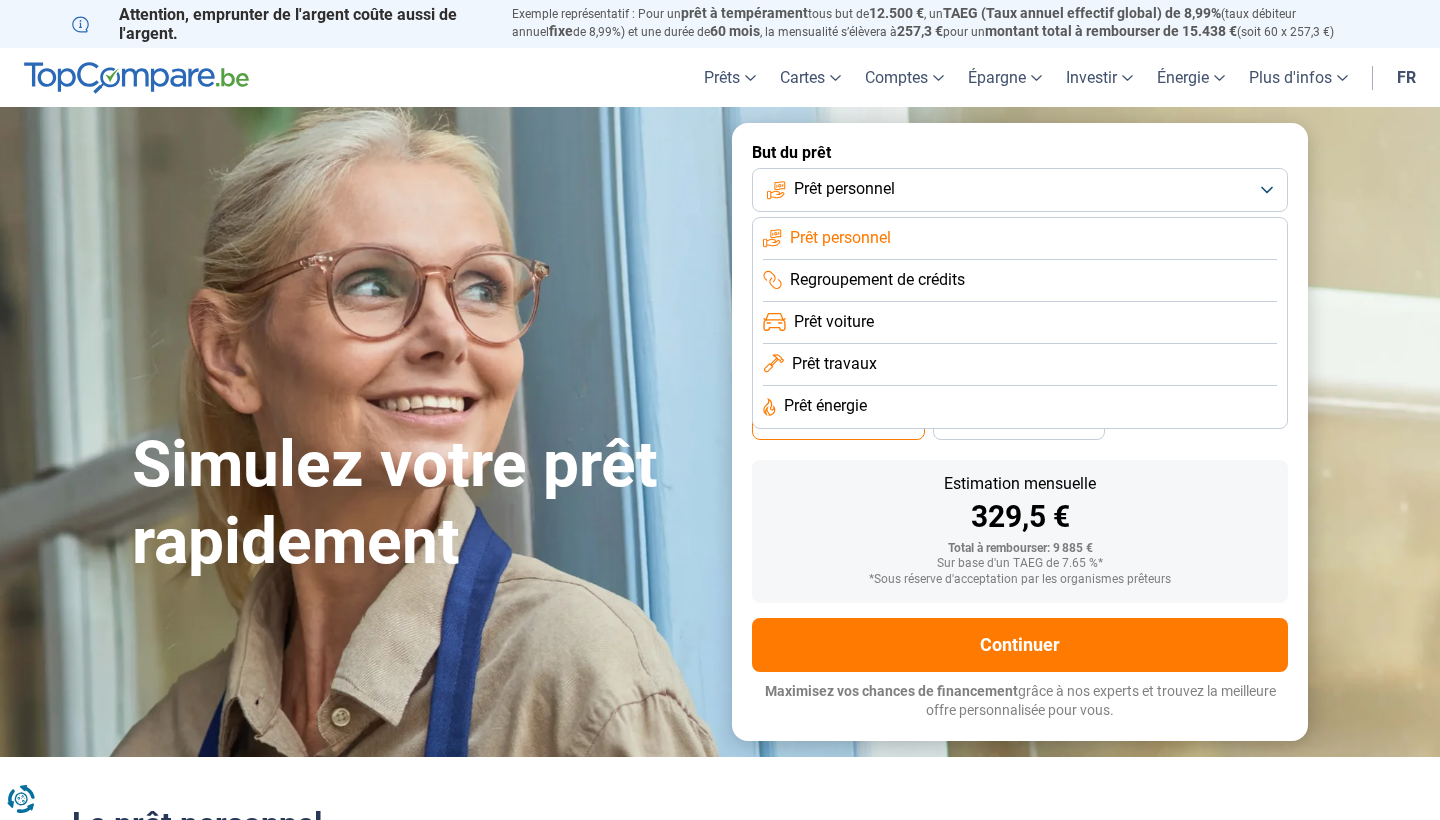 click on "Regroupement de crédits" 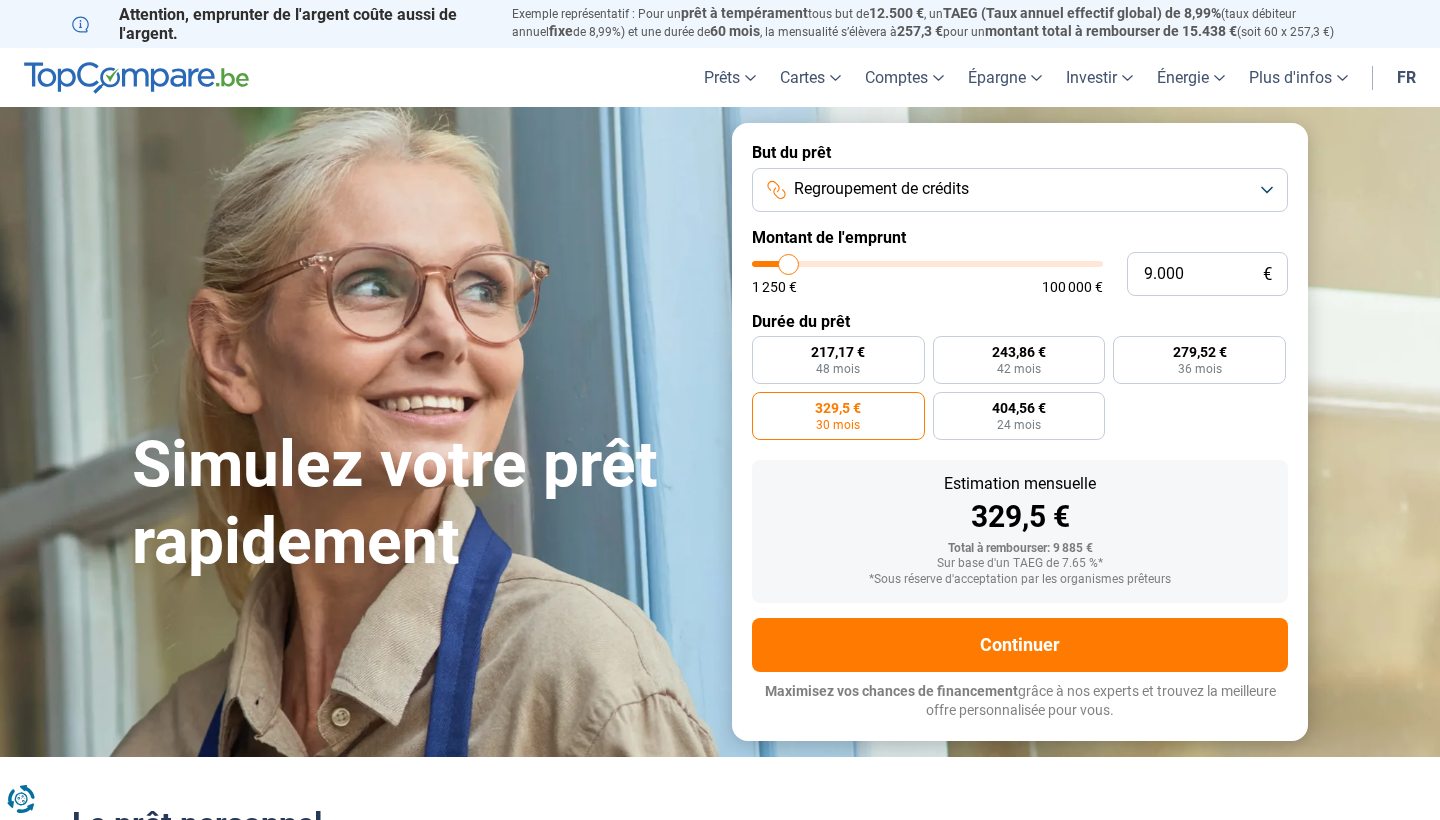 click on "Regroupement de crédits" at bounding box center [1020, 190] 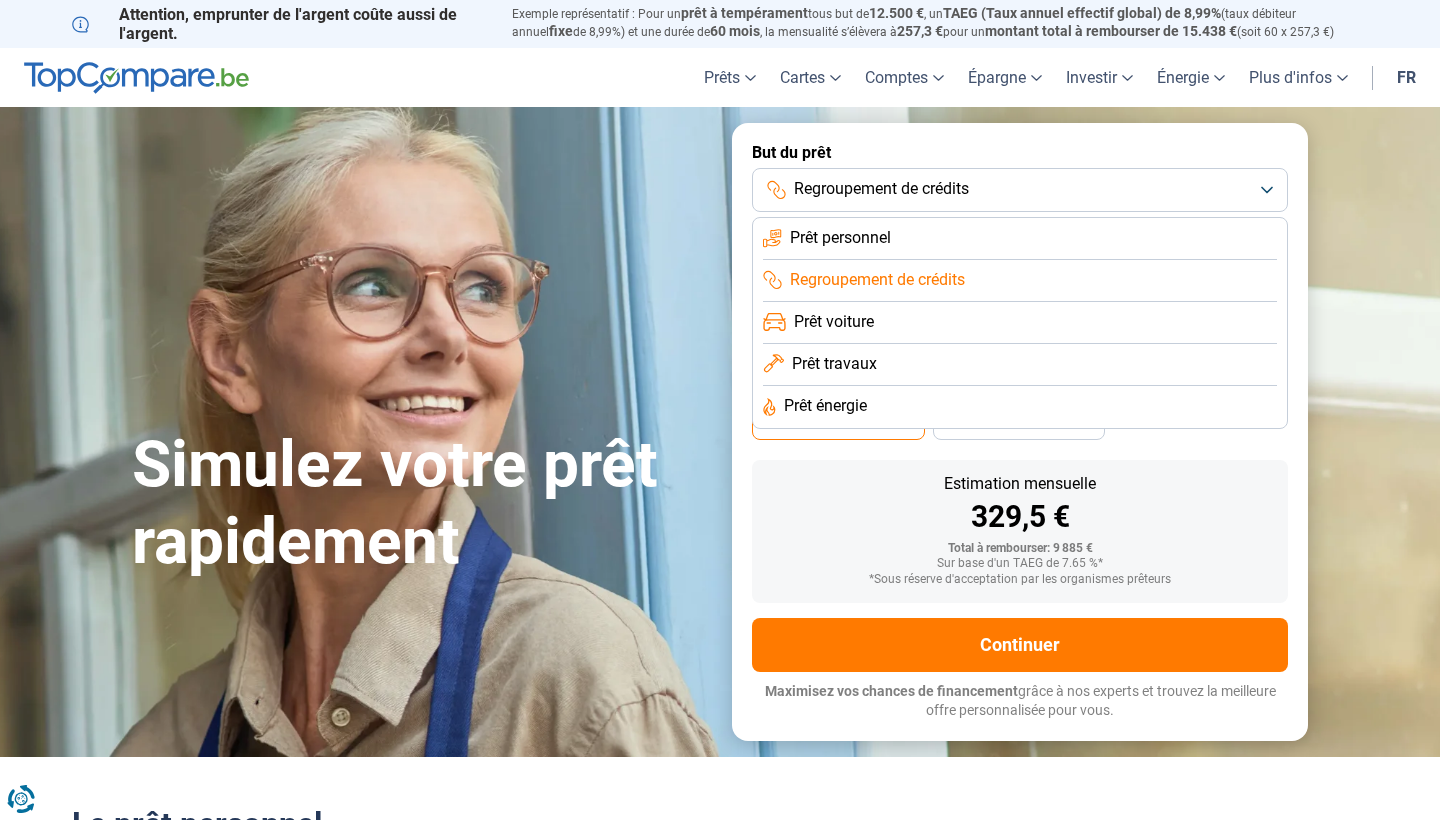 click on "Prêt personnel" 